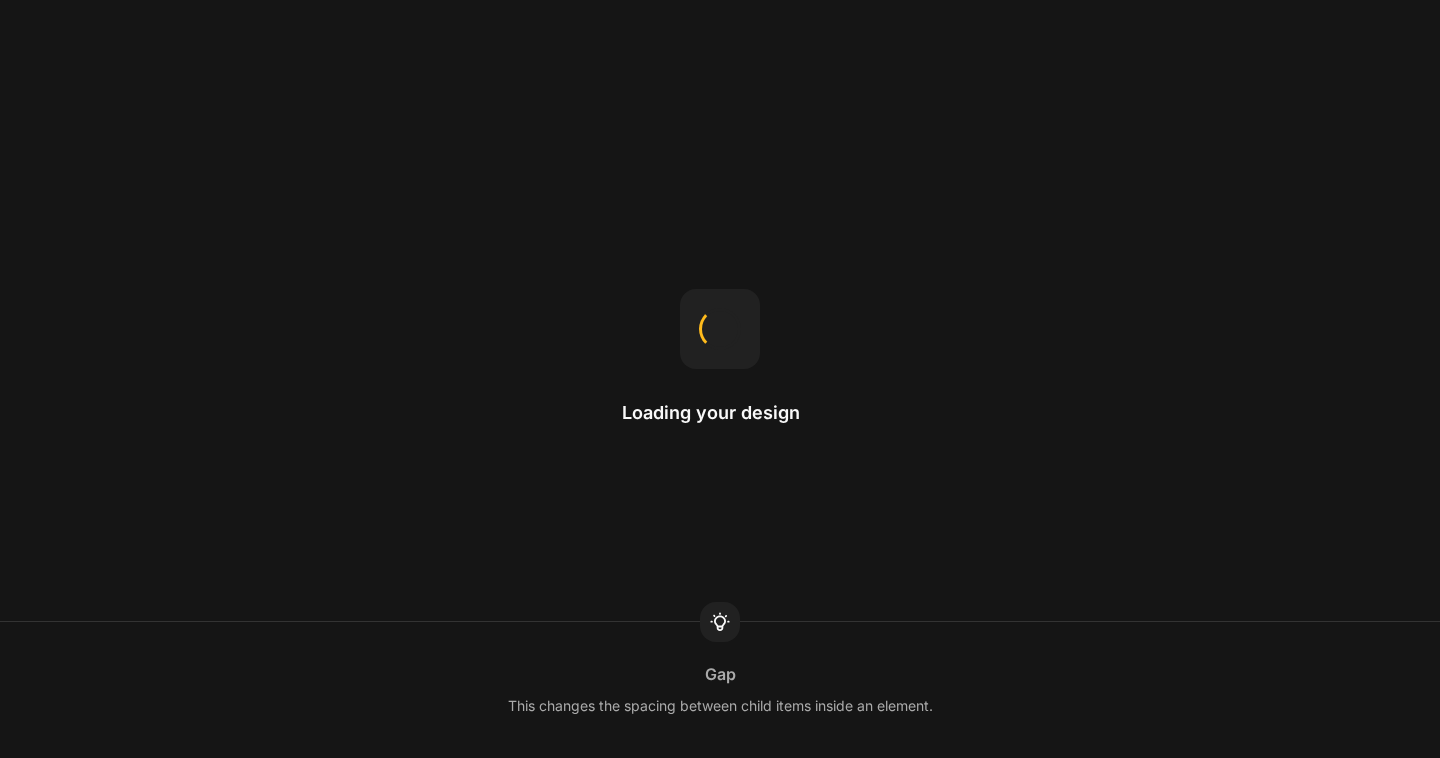 scroll, scrollTop: 0, scrollLeft: 0, axis: both 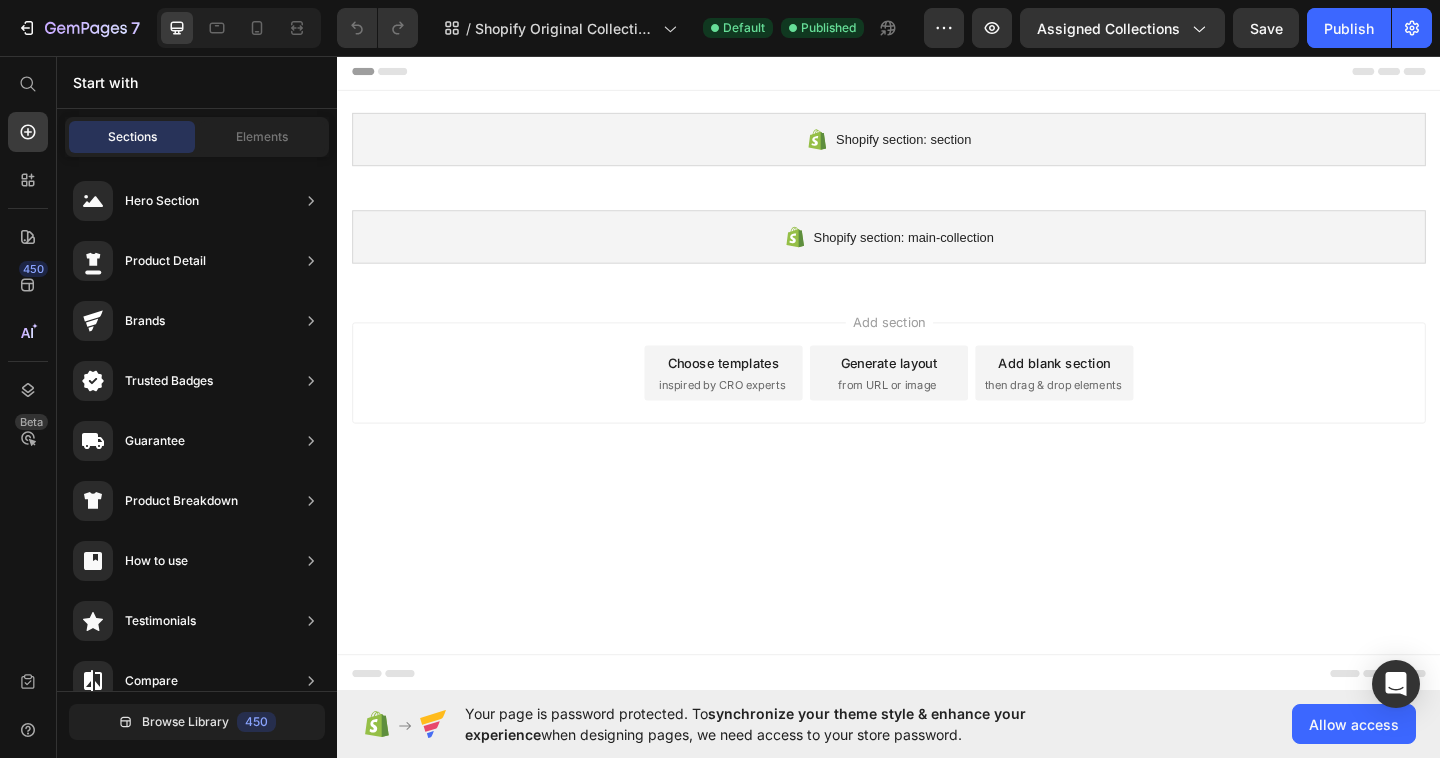 click on "Choose templates" at bounding box center [757, 390] 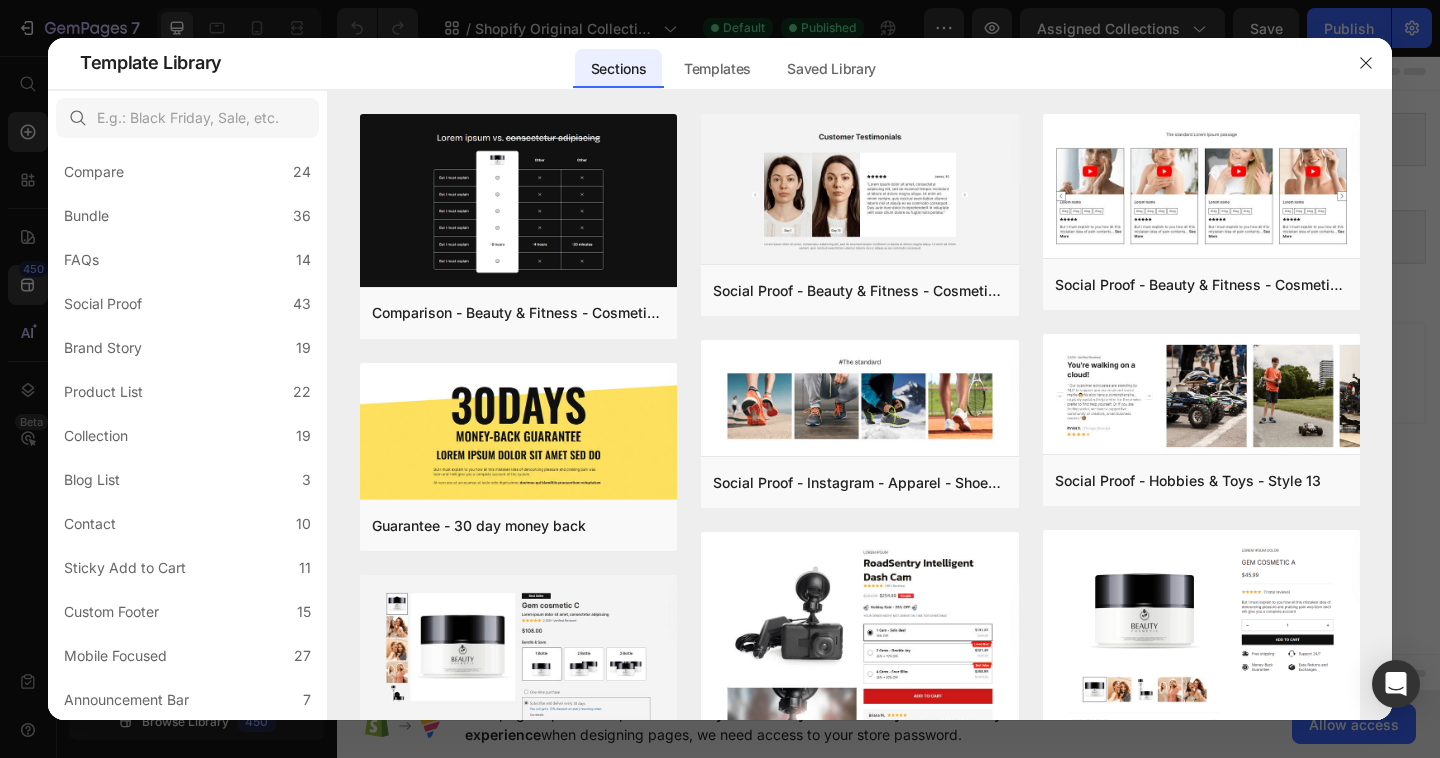 scroll, scrollTop: 0, scrollLeft: 0, axis: both 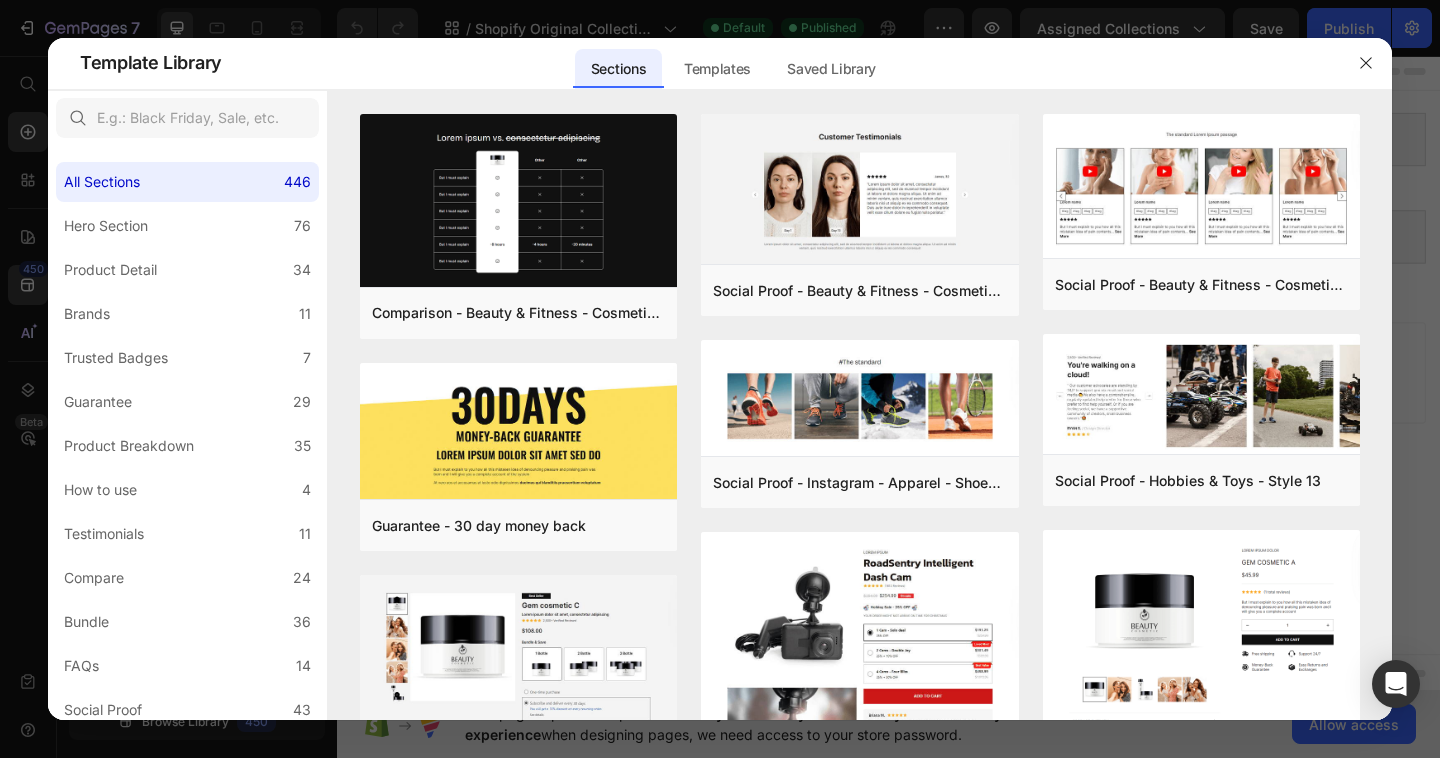 click at bounding box center (720, 379) 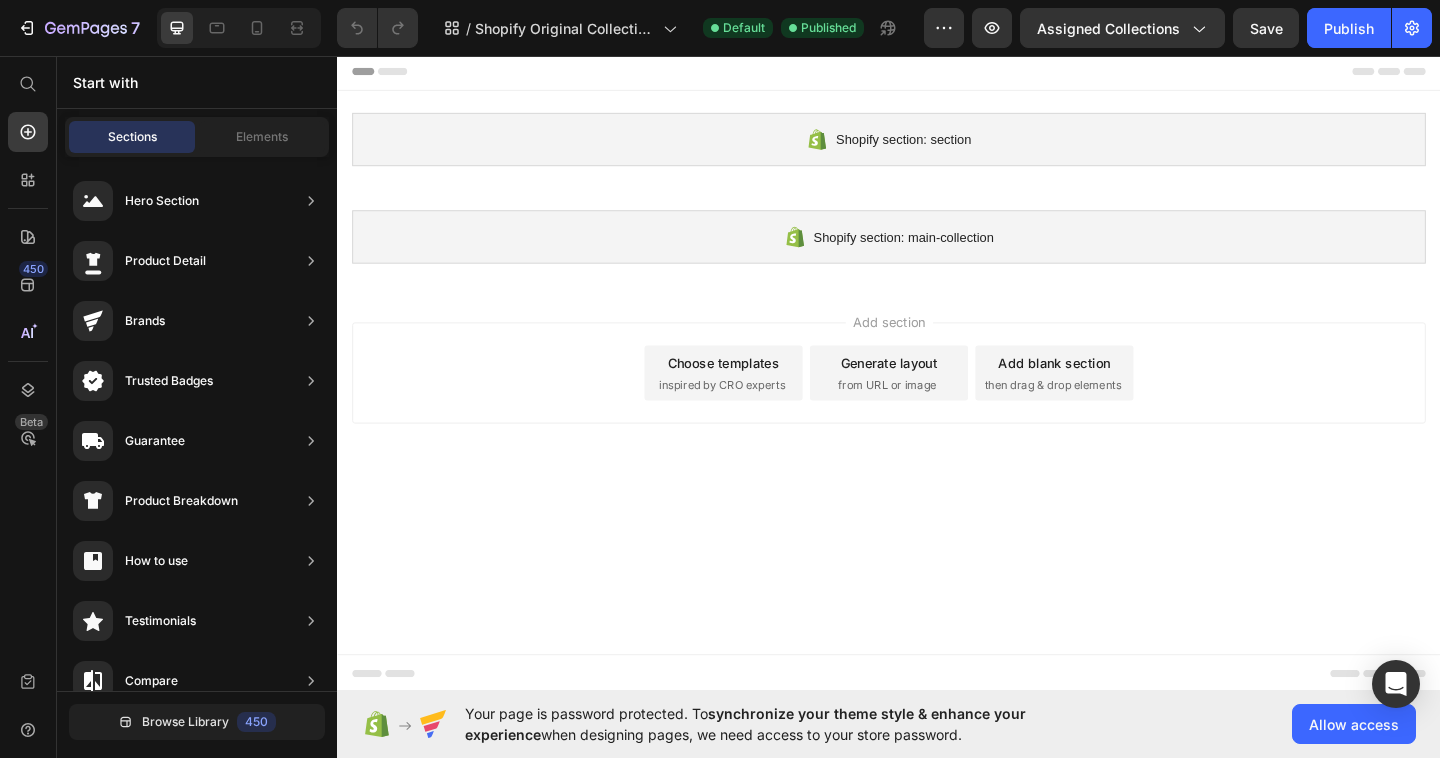 click on "from URL or image" at bounding box center [935, 414] 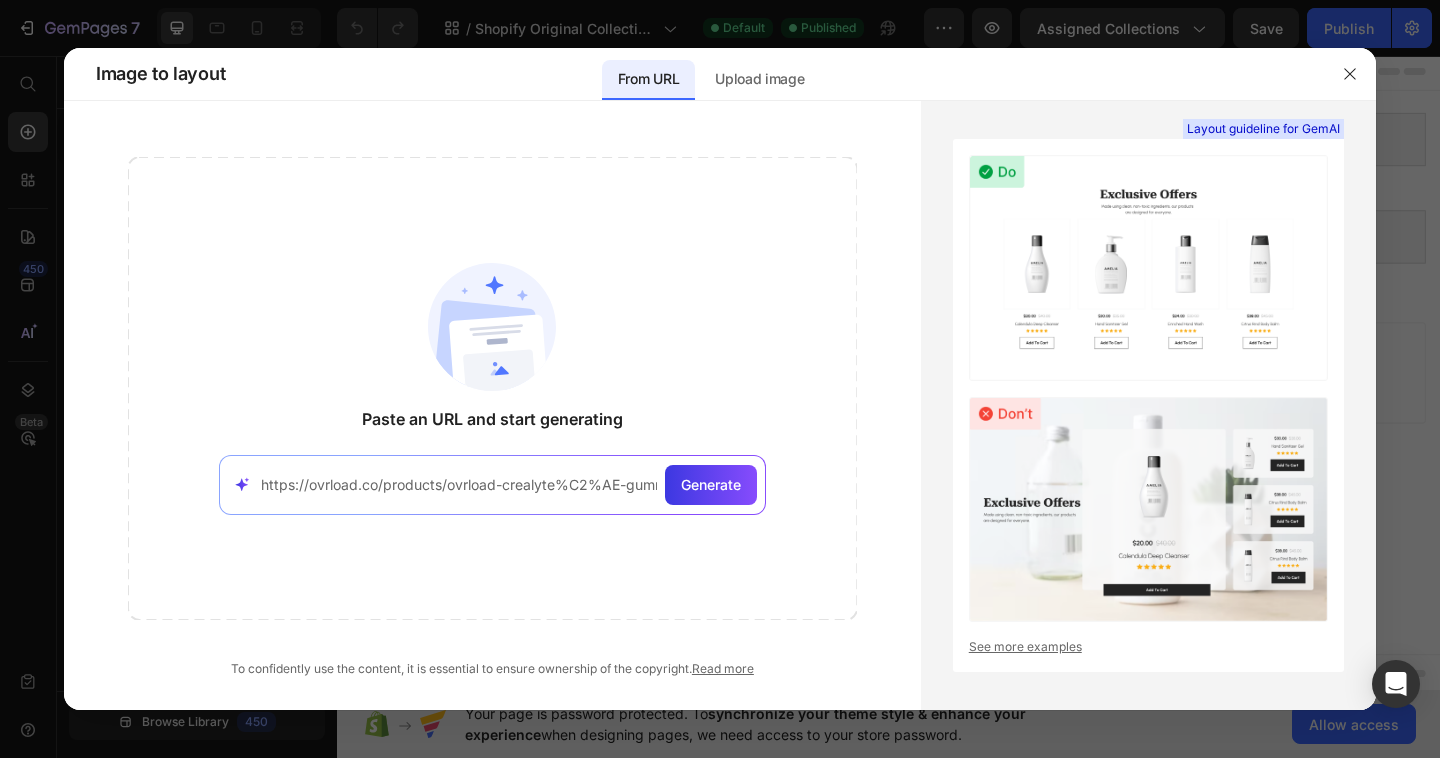 scroll, scrollTop: 0, scrollLeft: 33, axis: horizontal 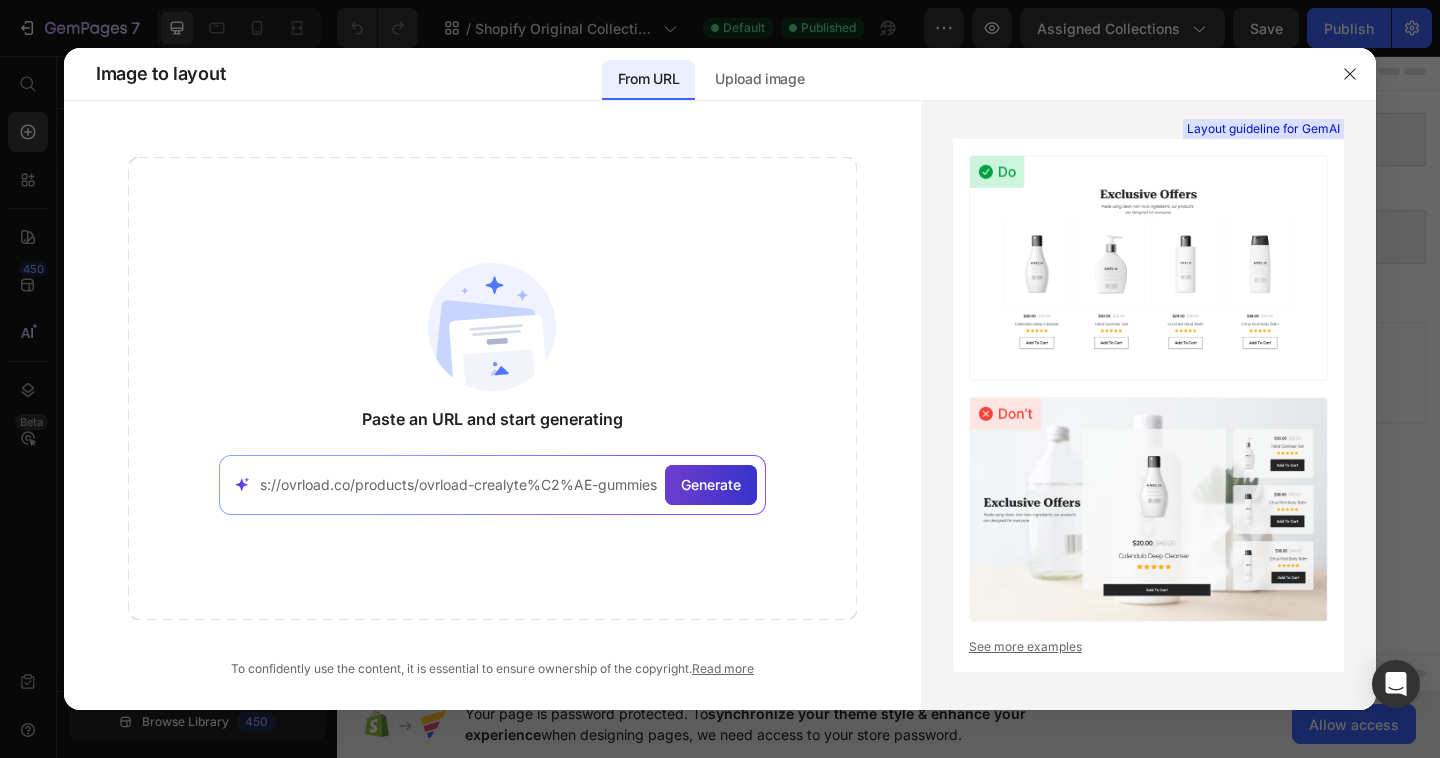 type on "https://ovrload.co/products/ovrload-crealyte%C2%AE-gummies" 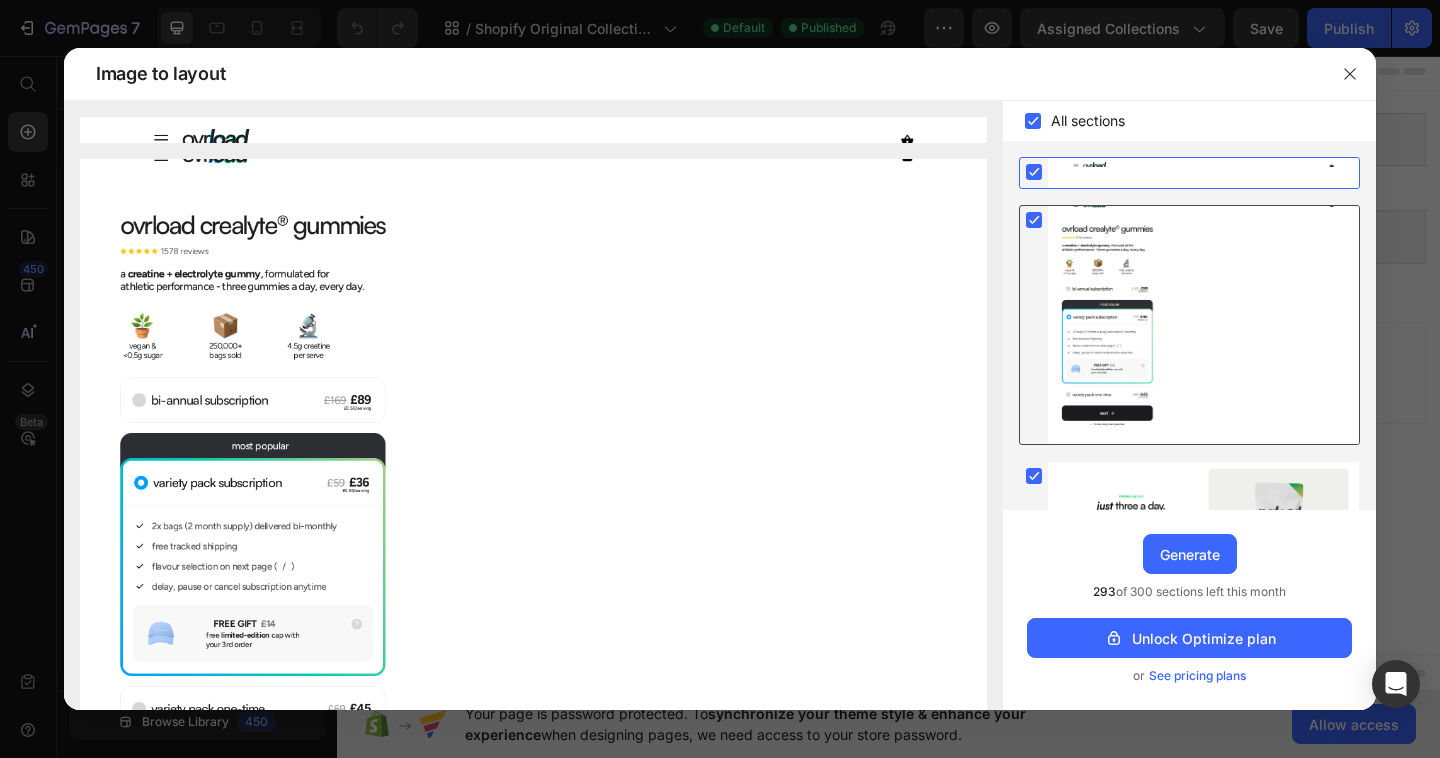 click 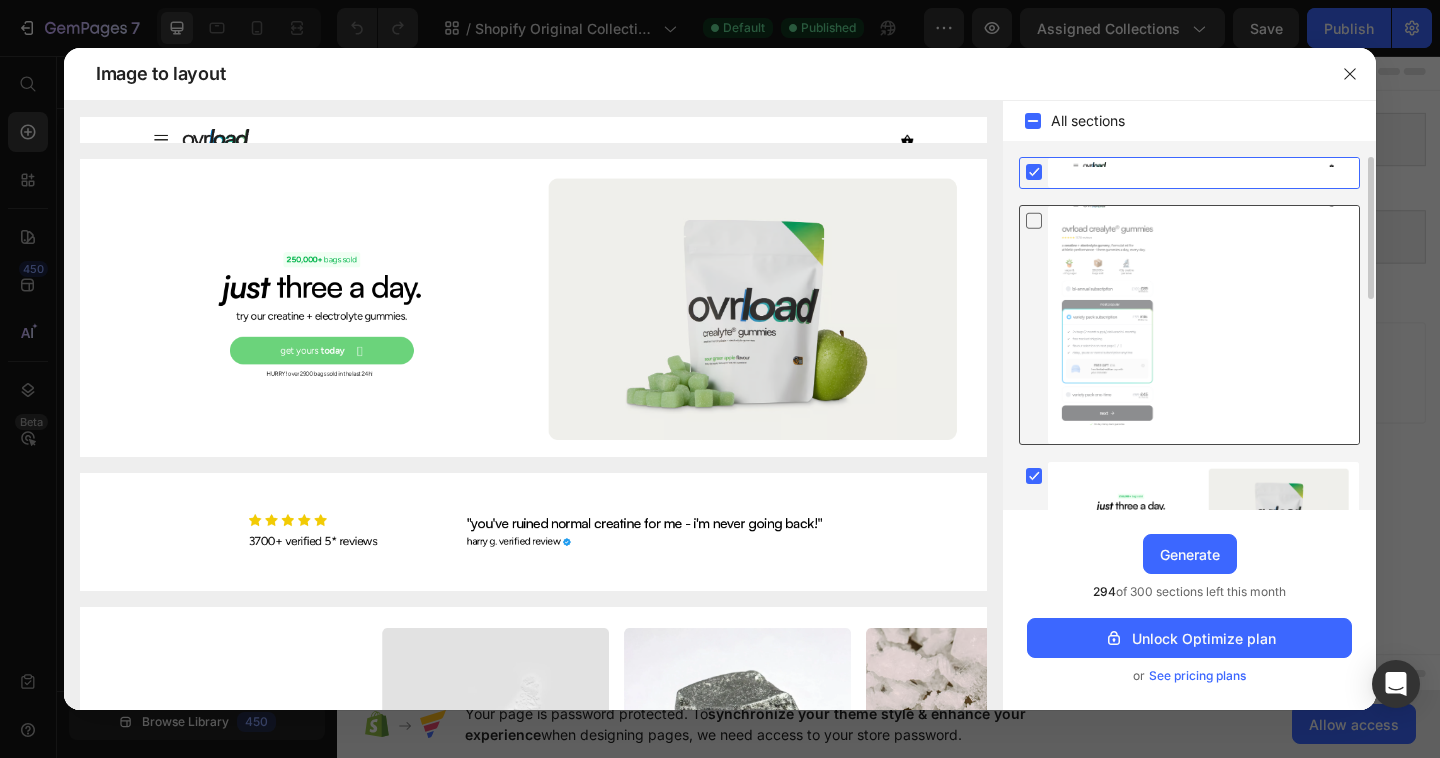 click 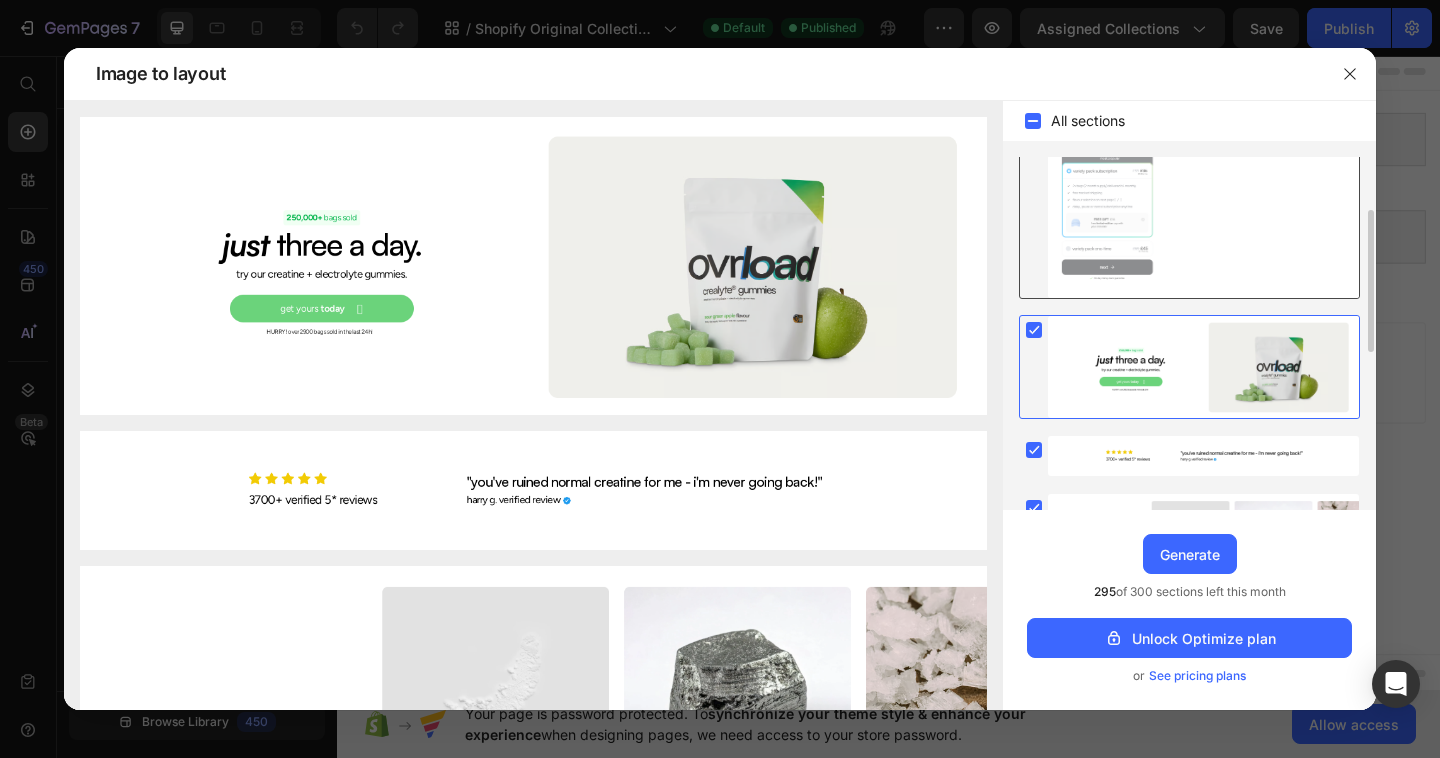 scroll, scrollTop: 150, scrollLeft: 0, axis: vertical 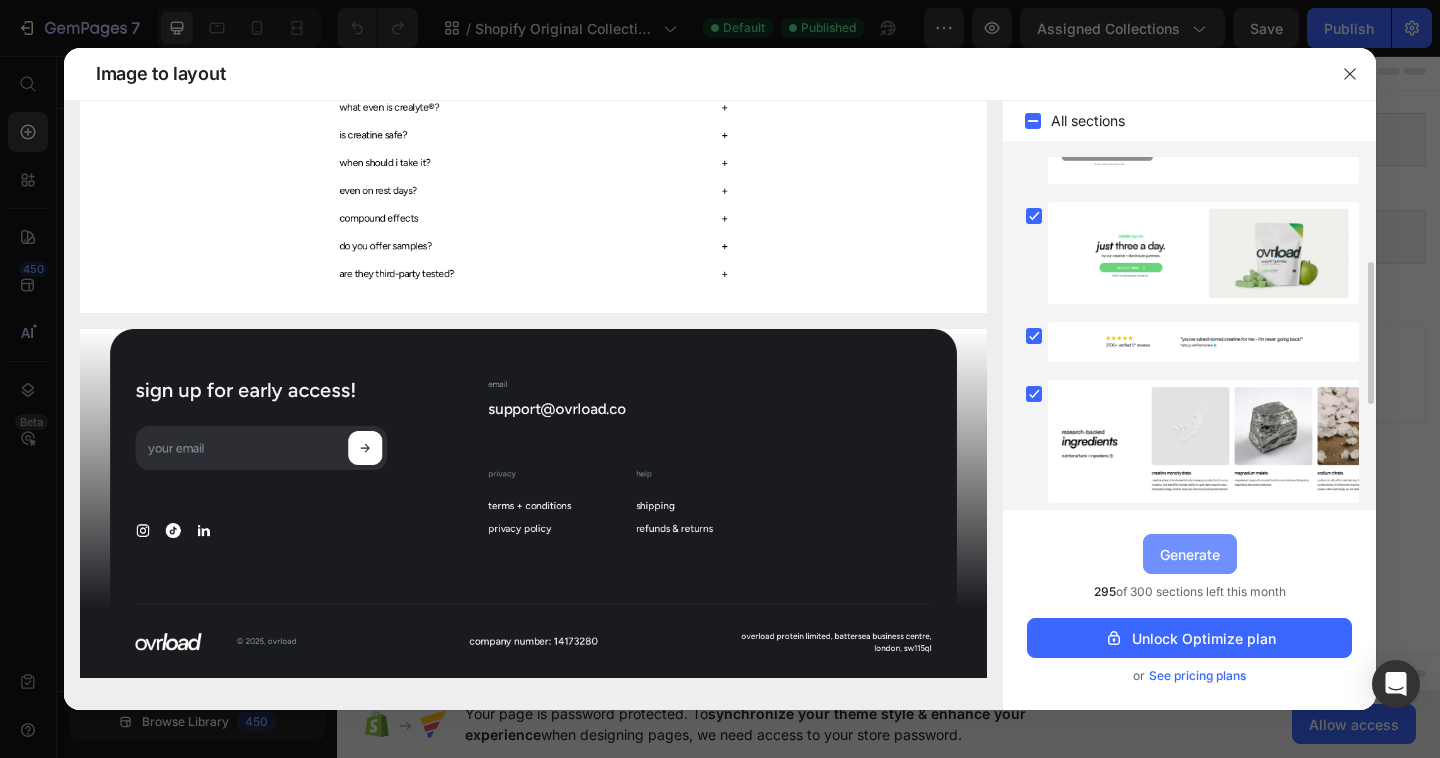 click on "Generate" at bounding box center (1190, 554) 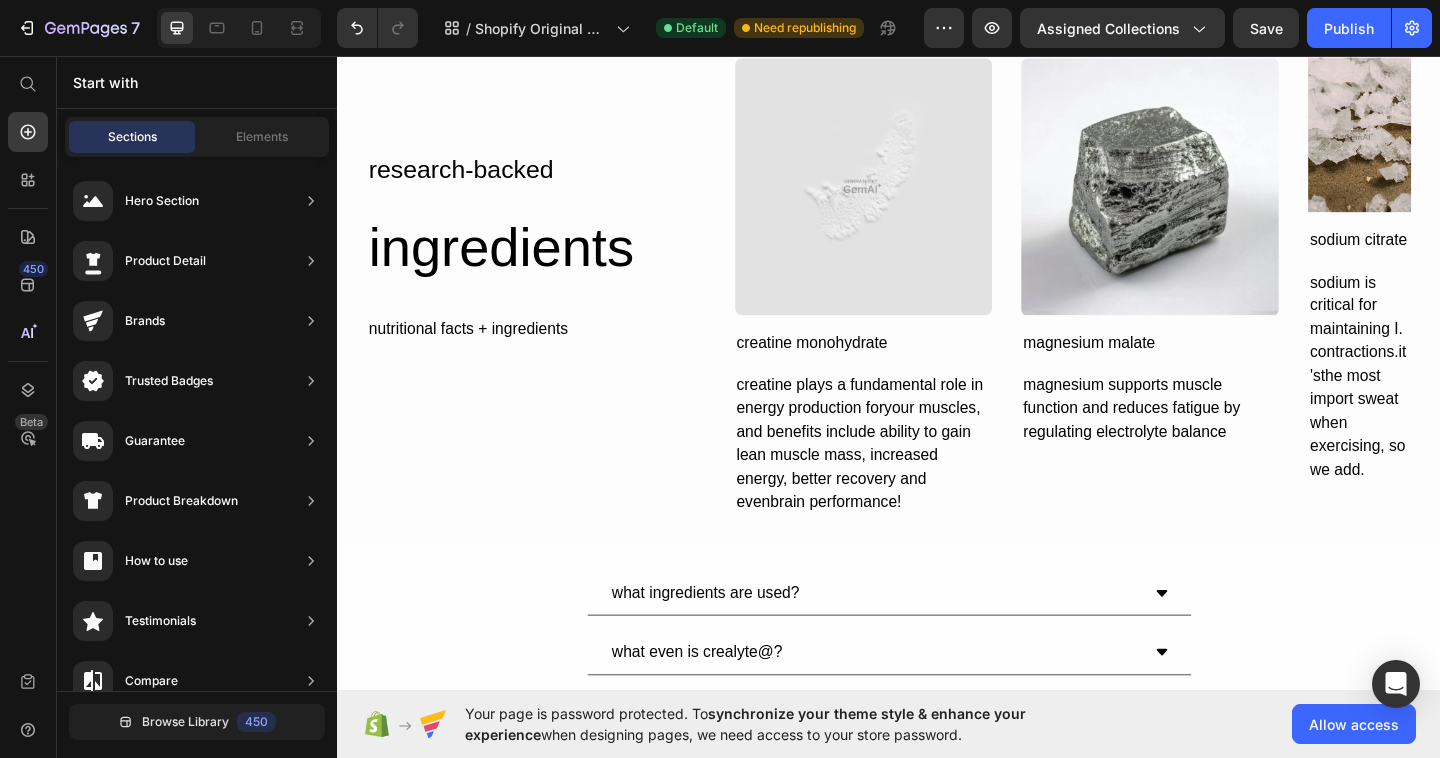 scroll, scrollTop: 861, scrollLeft: 0, axis: vertical 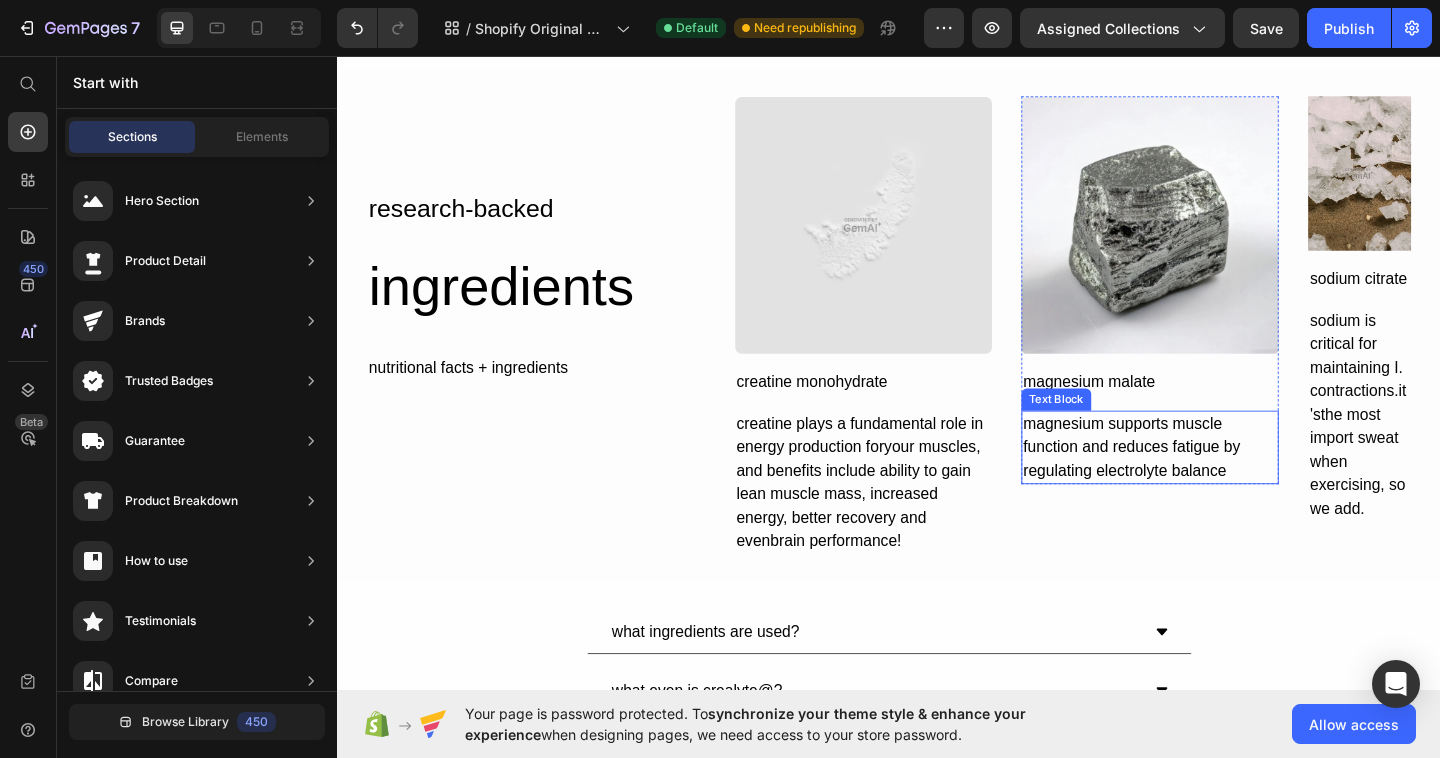 click at bounding box center (1449, 184) 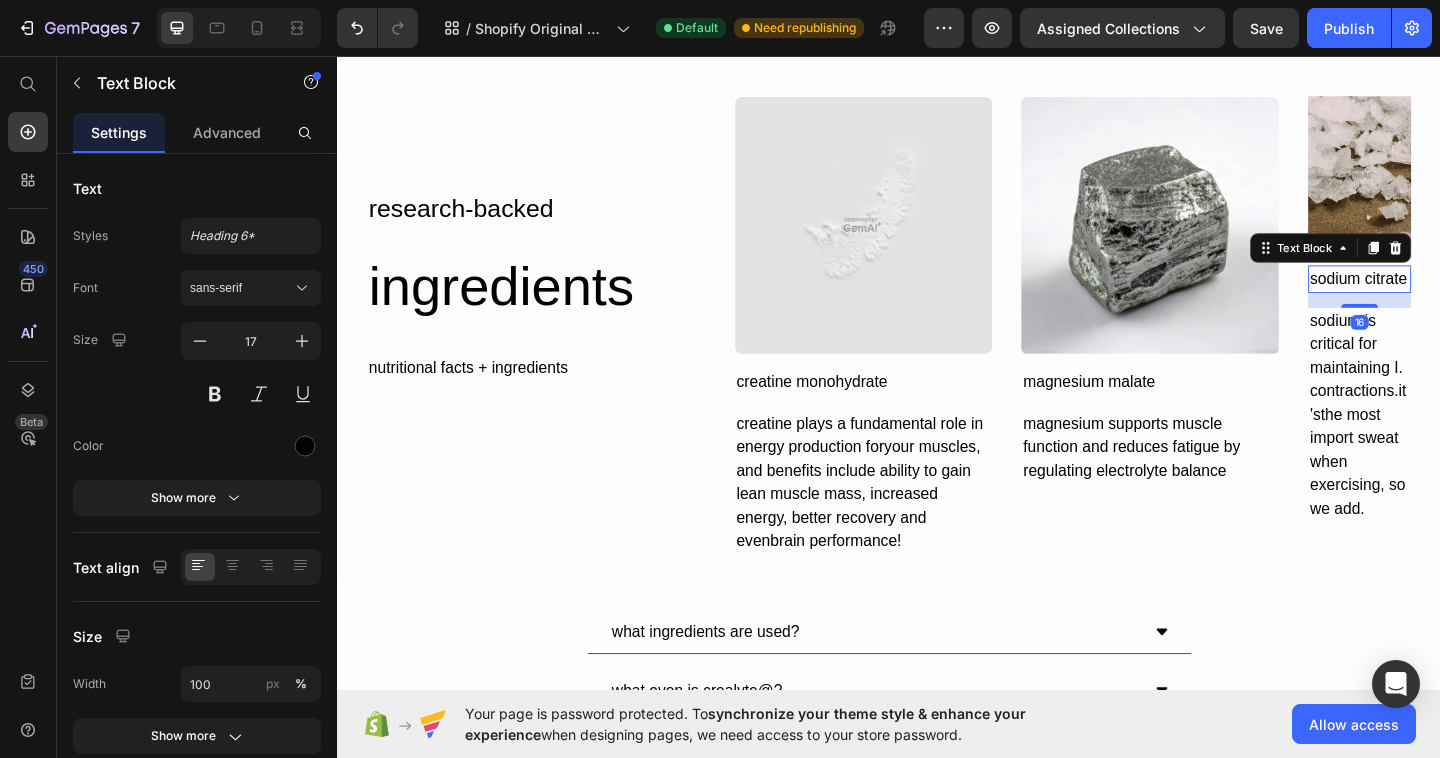 click at bounding box center (1449, 184) 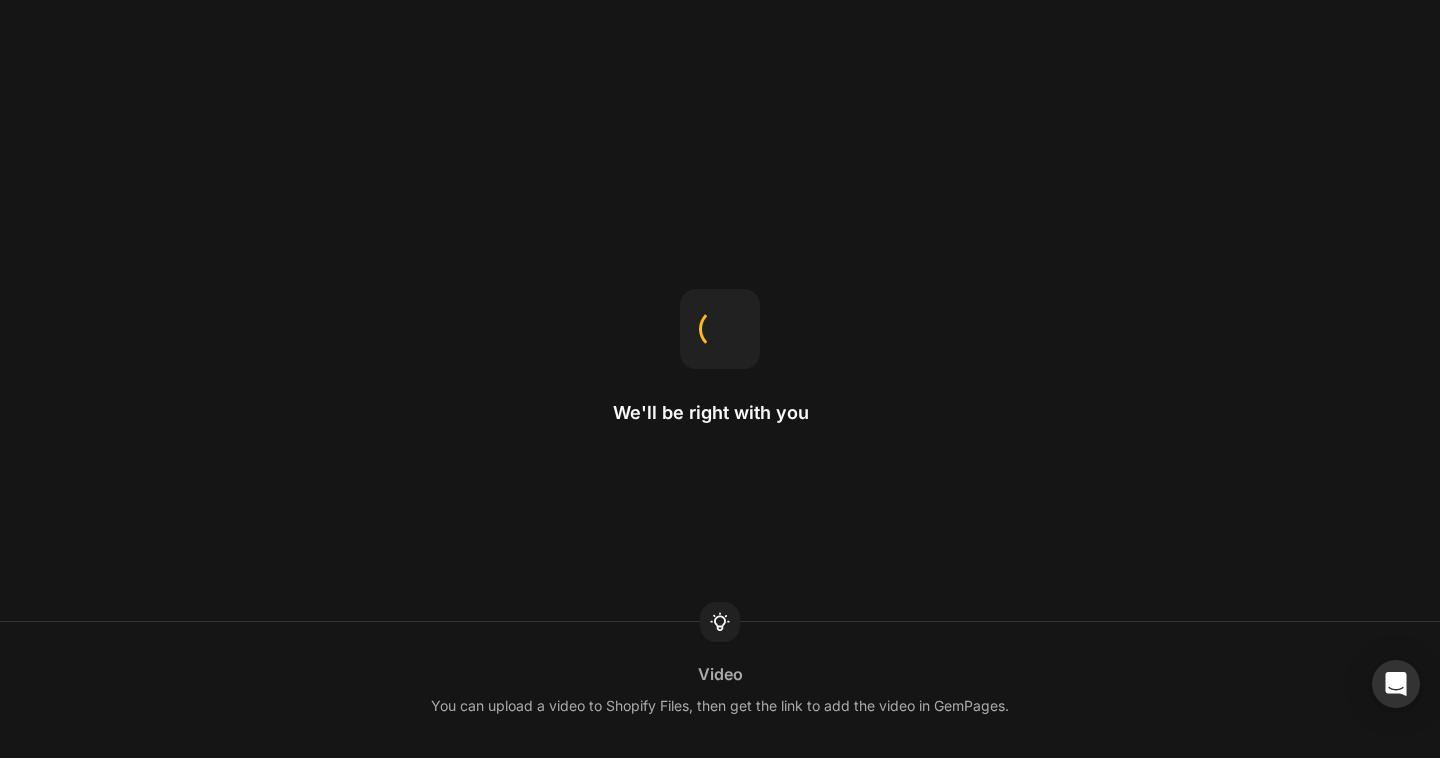 scroll, scrollTop: 0, scrollLeft: 0, axis: both 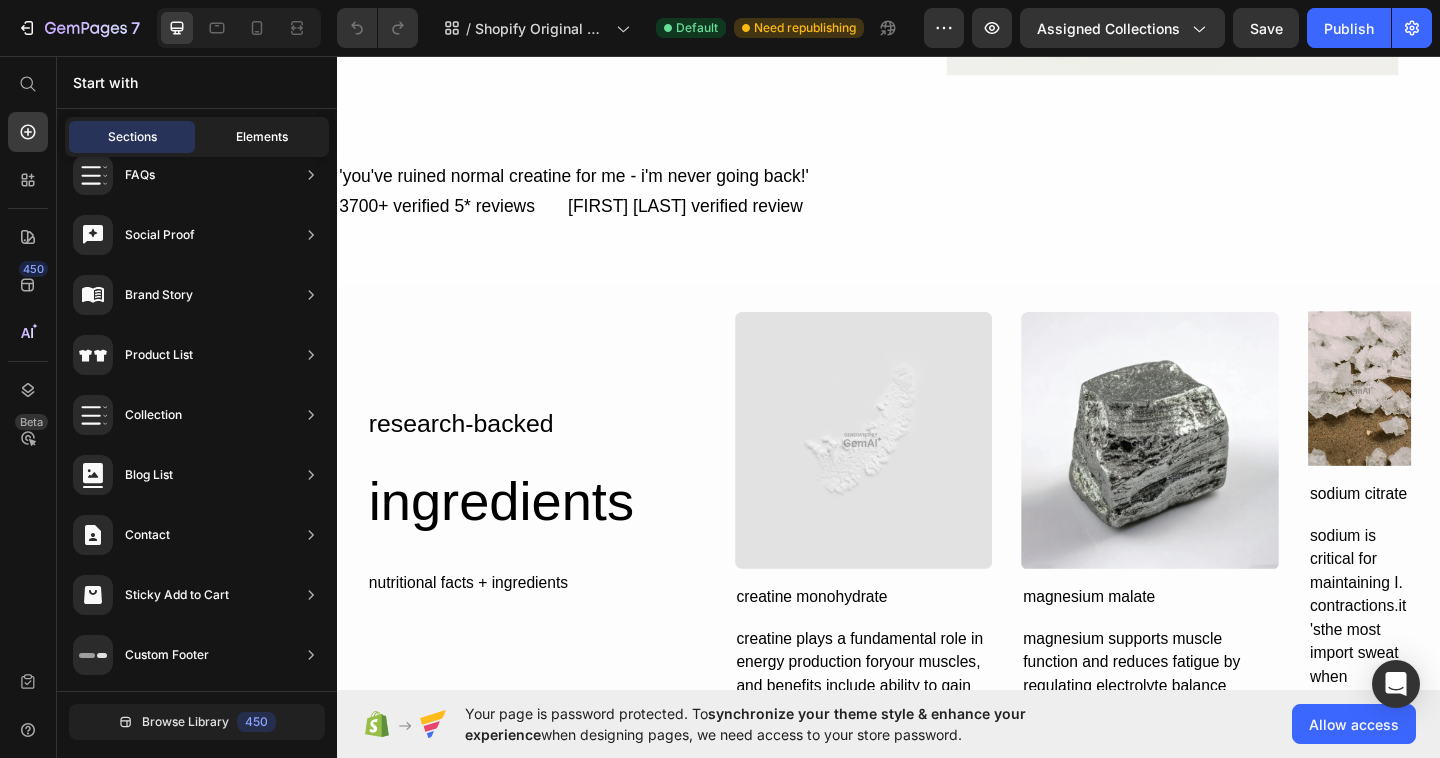 click on "Elements" at bounding box center (262, 137) 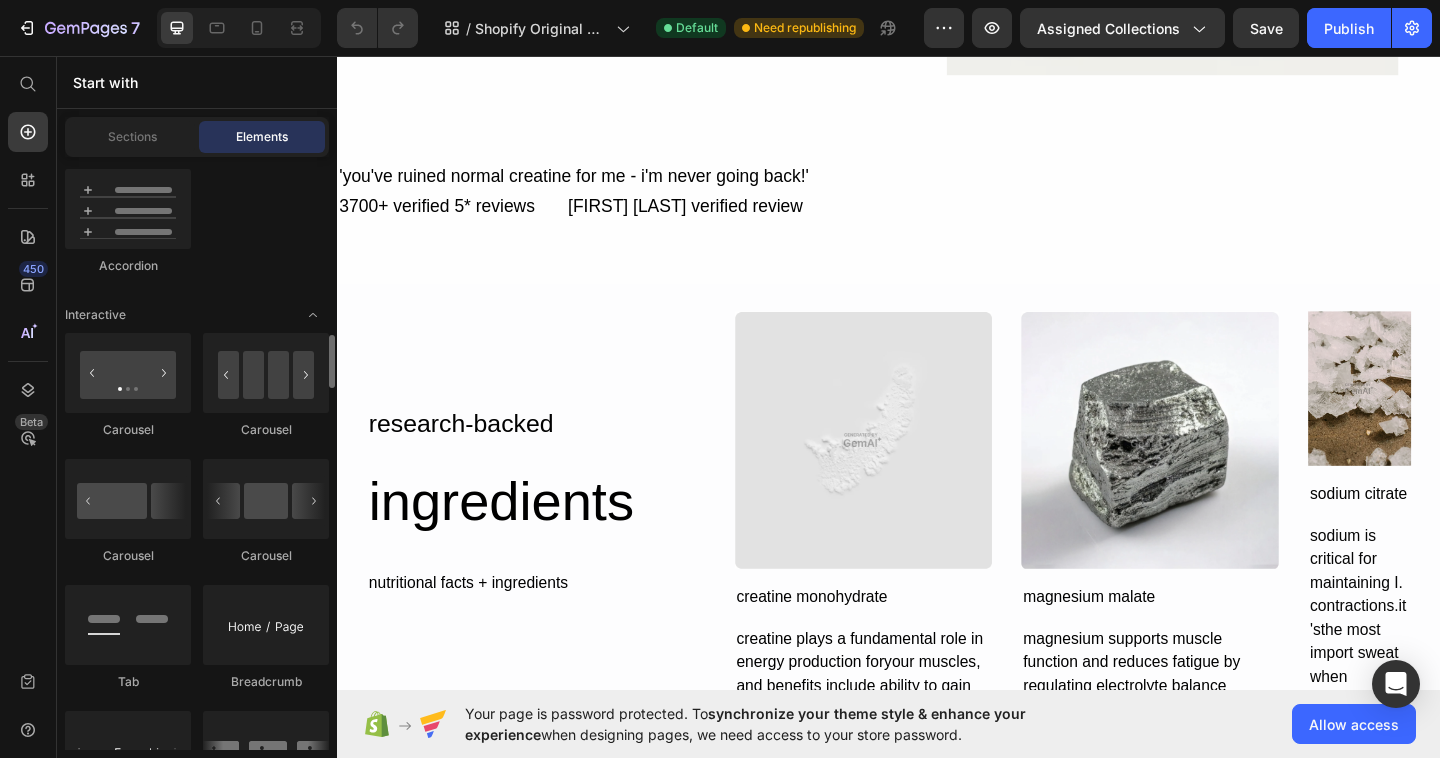 scroll, scrollTop: 1986, scrollLeft: 0, axis: vertical 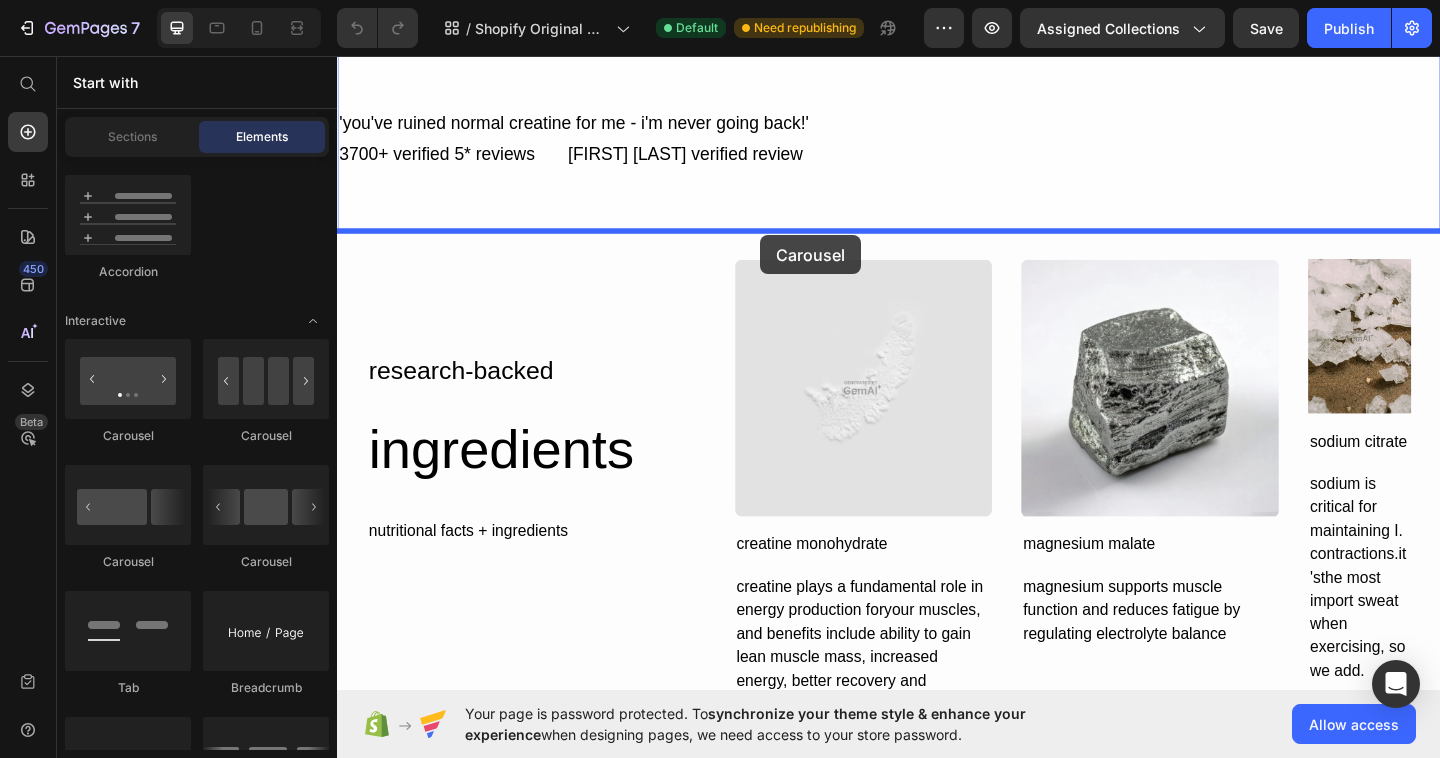 drag, startPoint x: 602, startPoint y: 438, endPoint x: 797, endPoint y: 252, distance: 269.48285 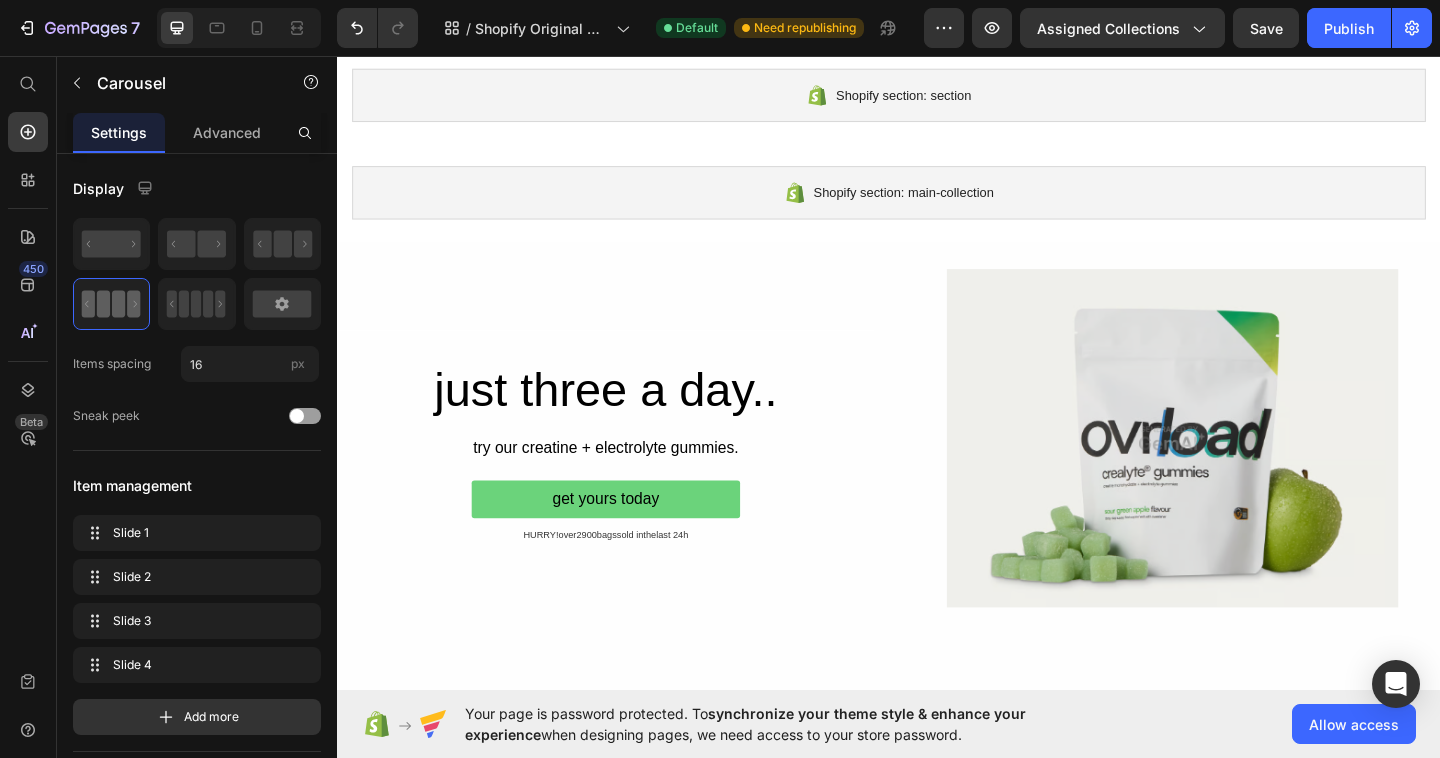 scroll, scrollTop: 0, scrollLeft: 0, axis: both 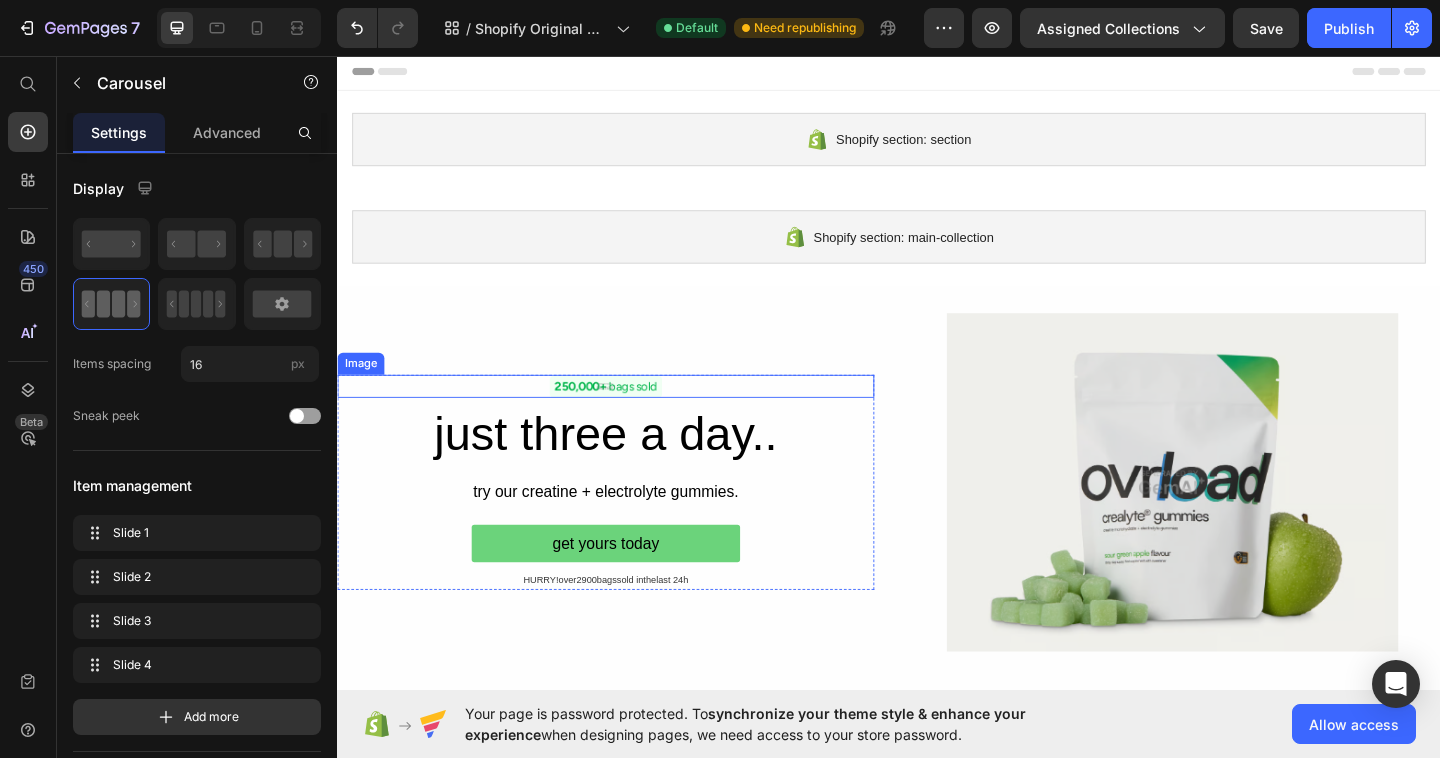 click at bounding box center [629, 415] 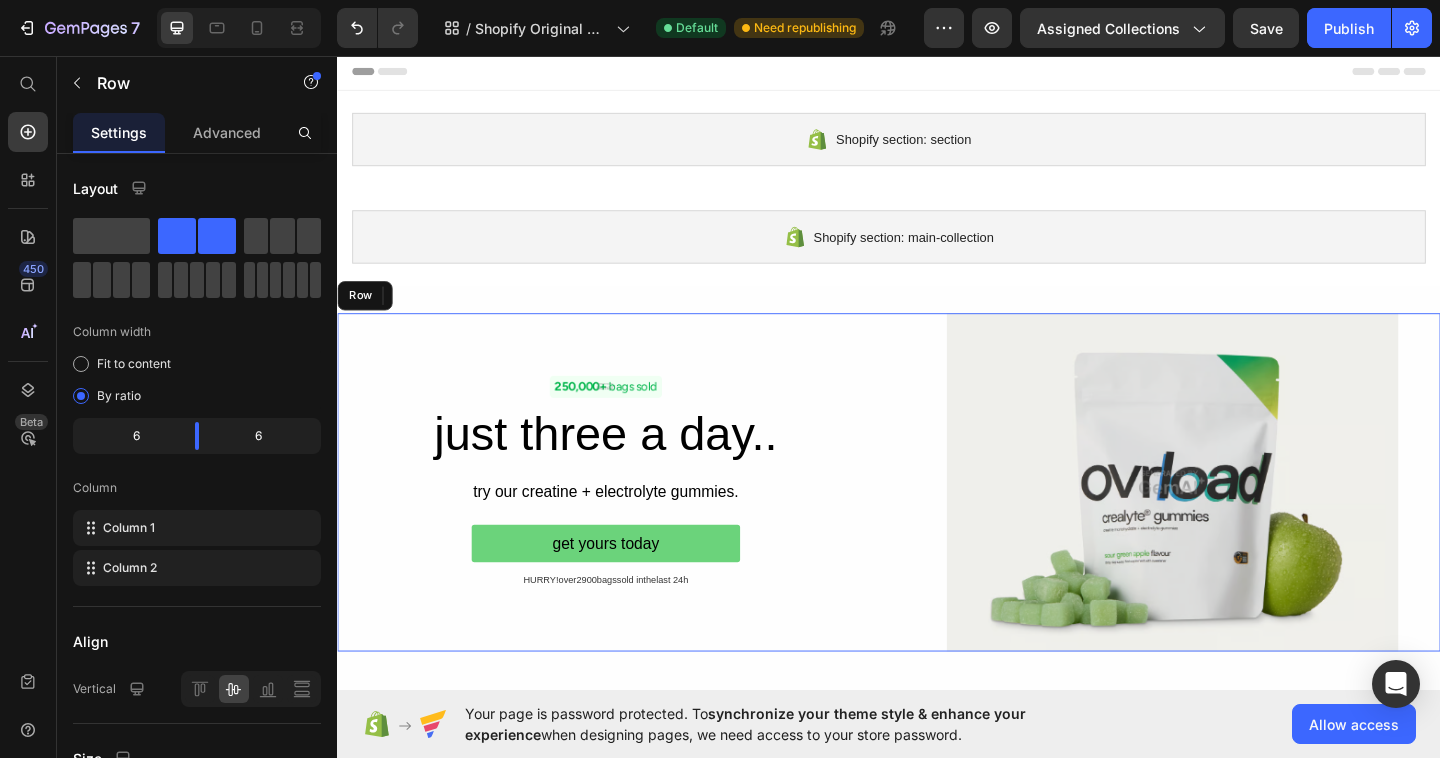 click on "Image   0 just three a day.. Heading try our creatine + electrolyte gummies. Text Block get yours today Button HURRY!over2900bagssold inthelast 24h Text Block Row" at bounding box center [629, 520] 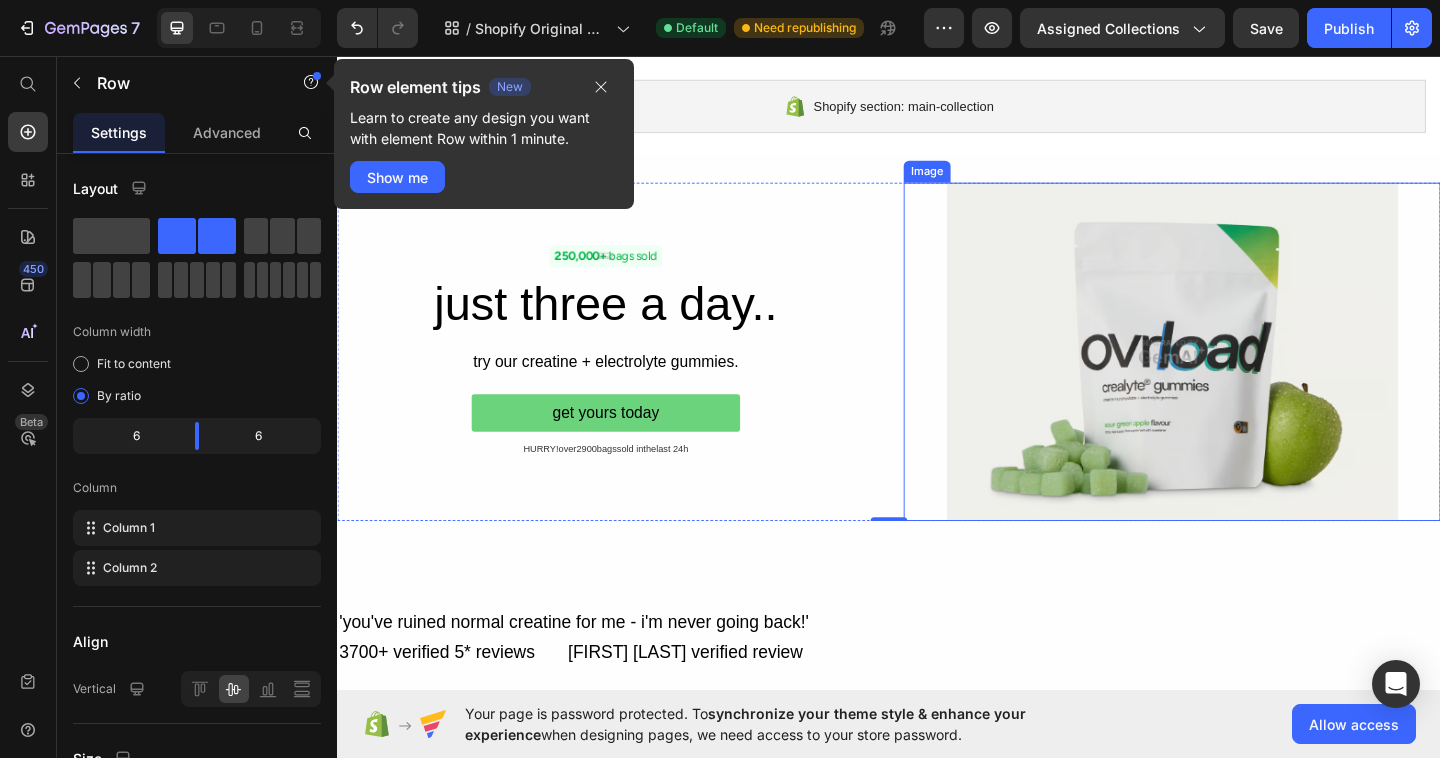 scroll, scrollTop: 148, scrollLeft: 0, axis: vertical 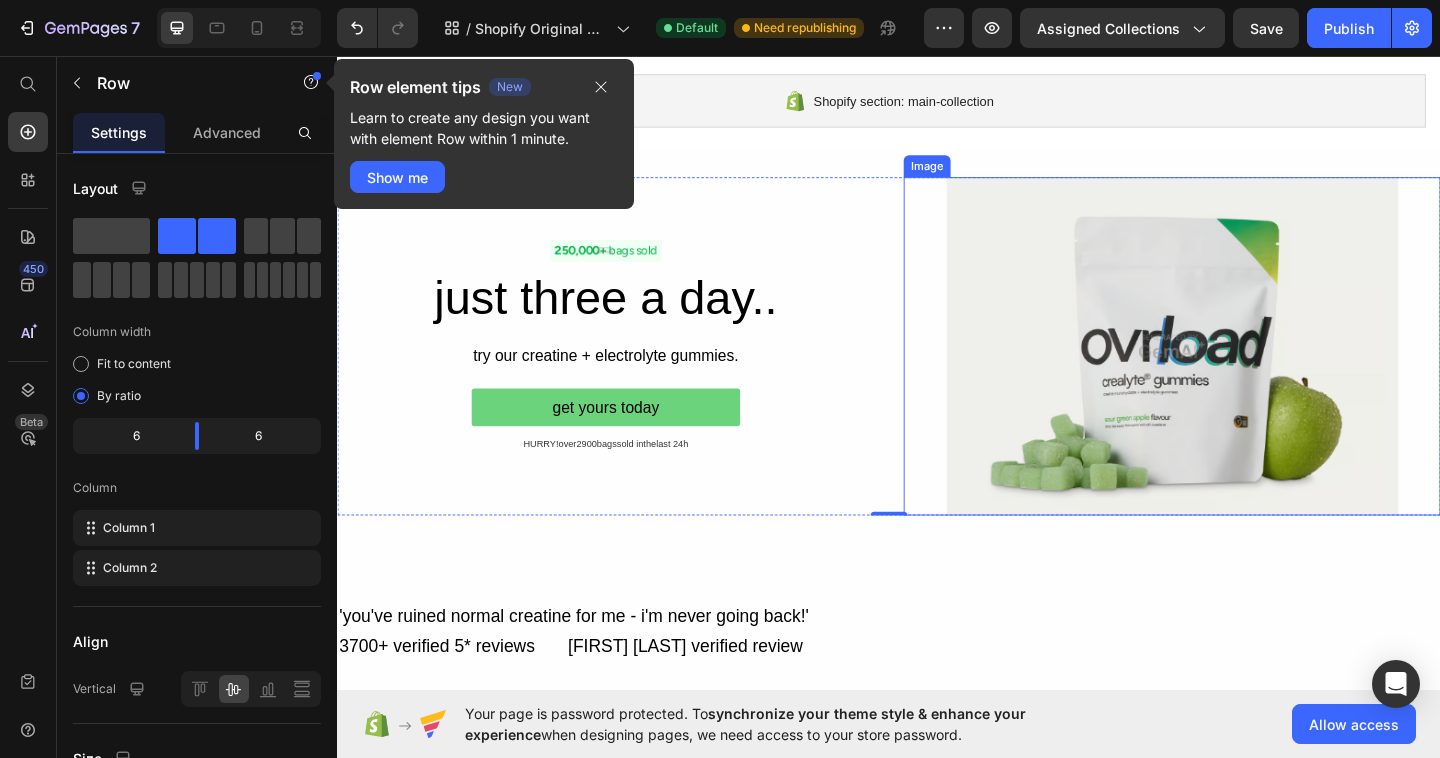 click at bounding box center [1245, 372] 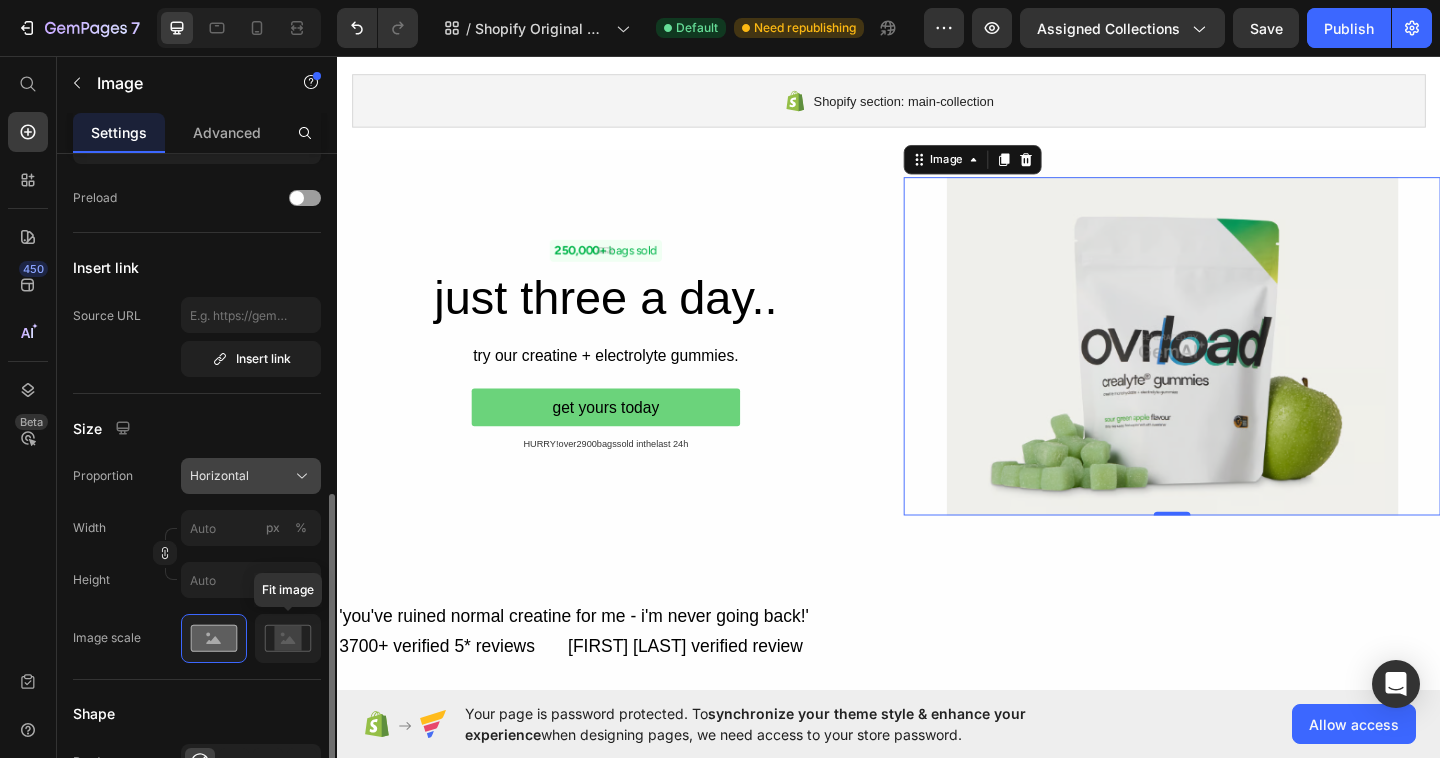 scroll, scrollTop: 736, scrollLeft: 0, axis: vertical 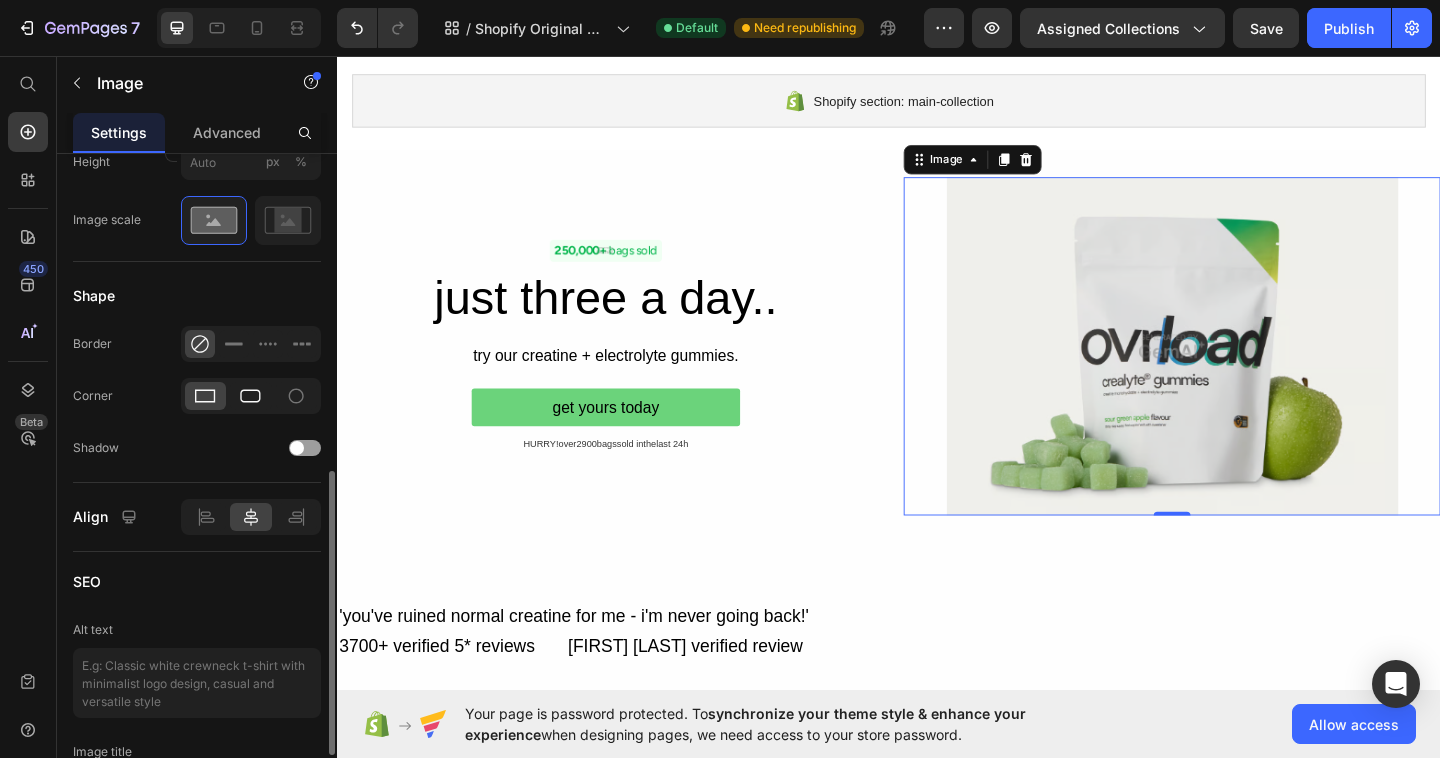 click 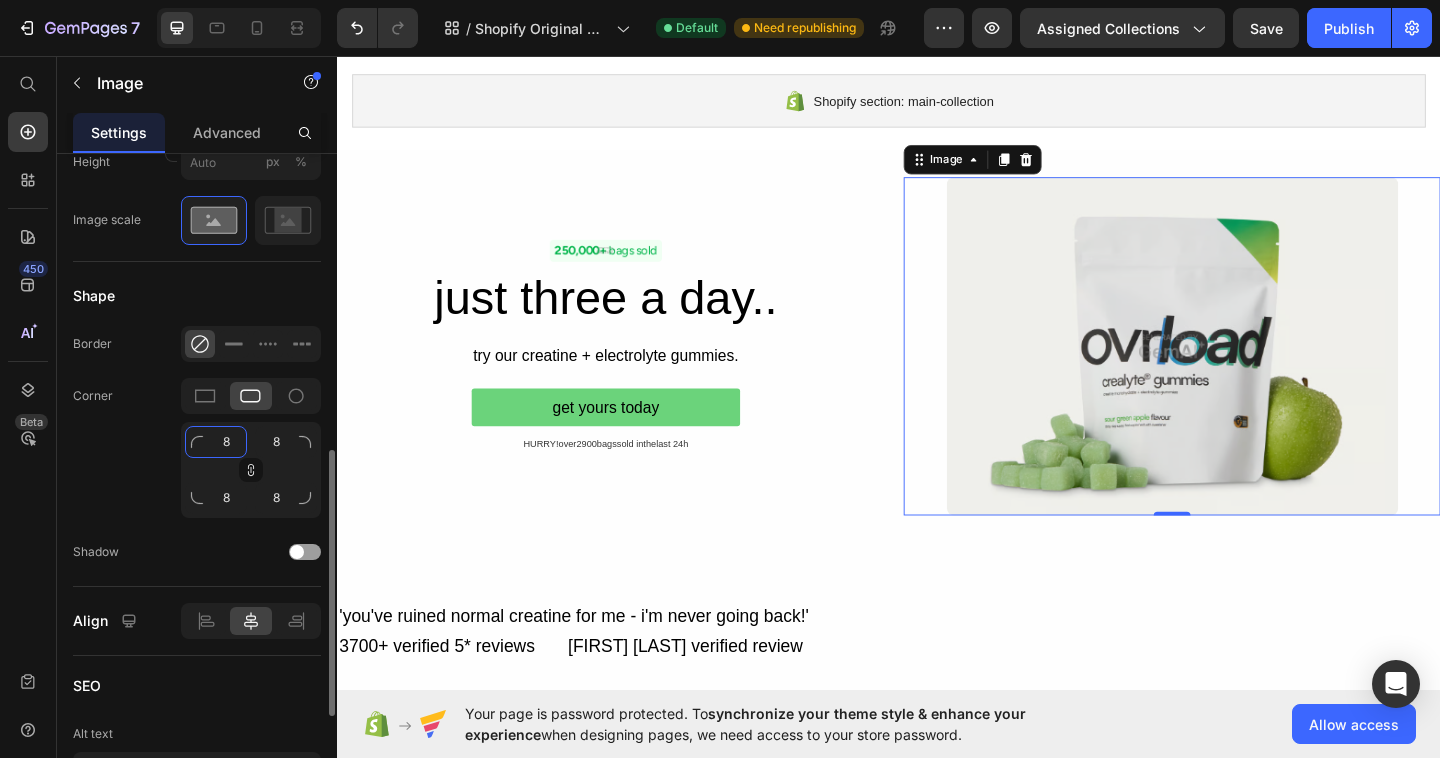 click on "8" 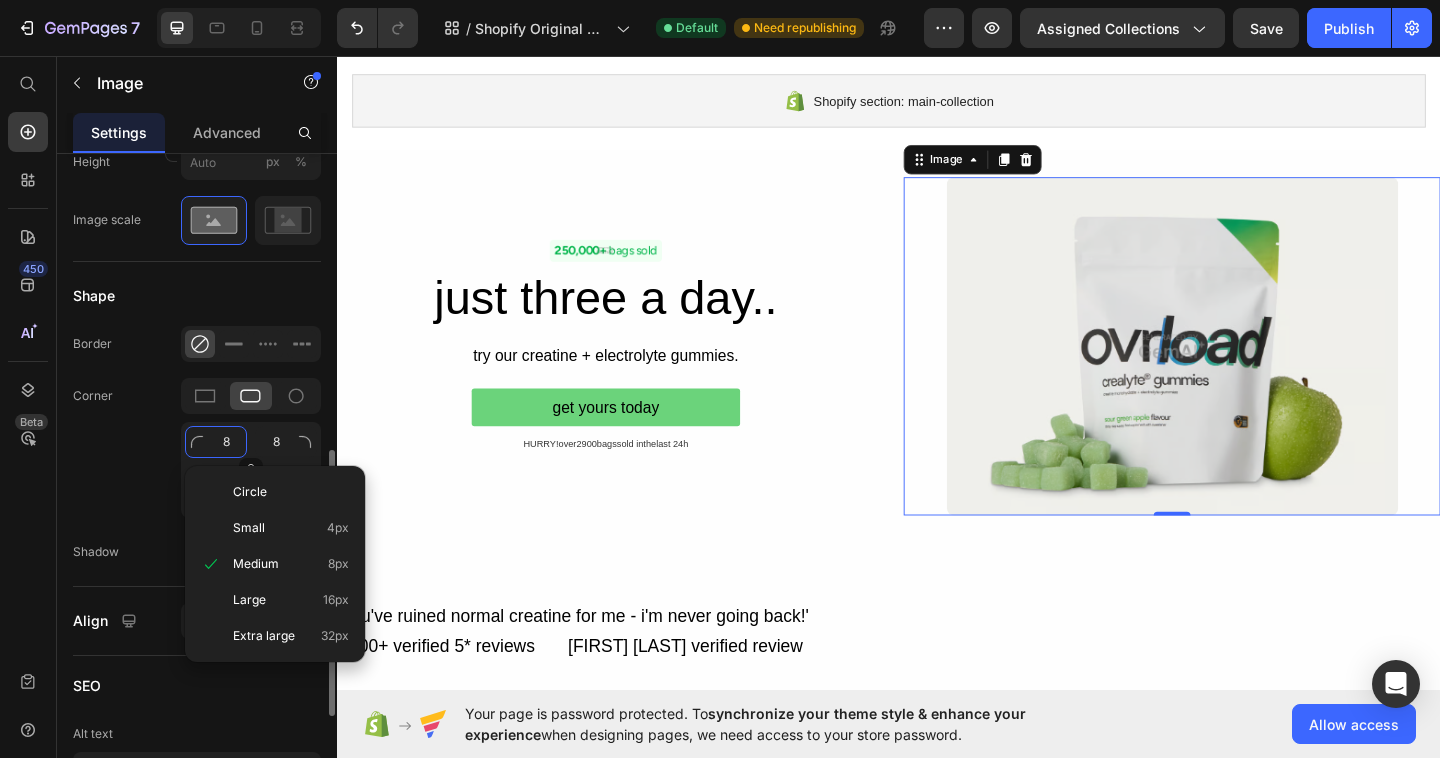 type on "80" 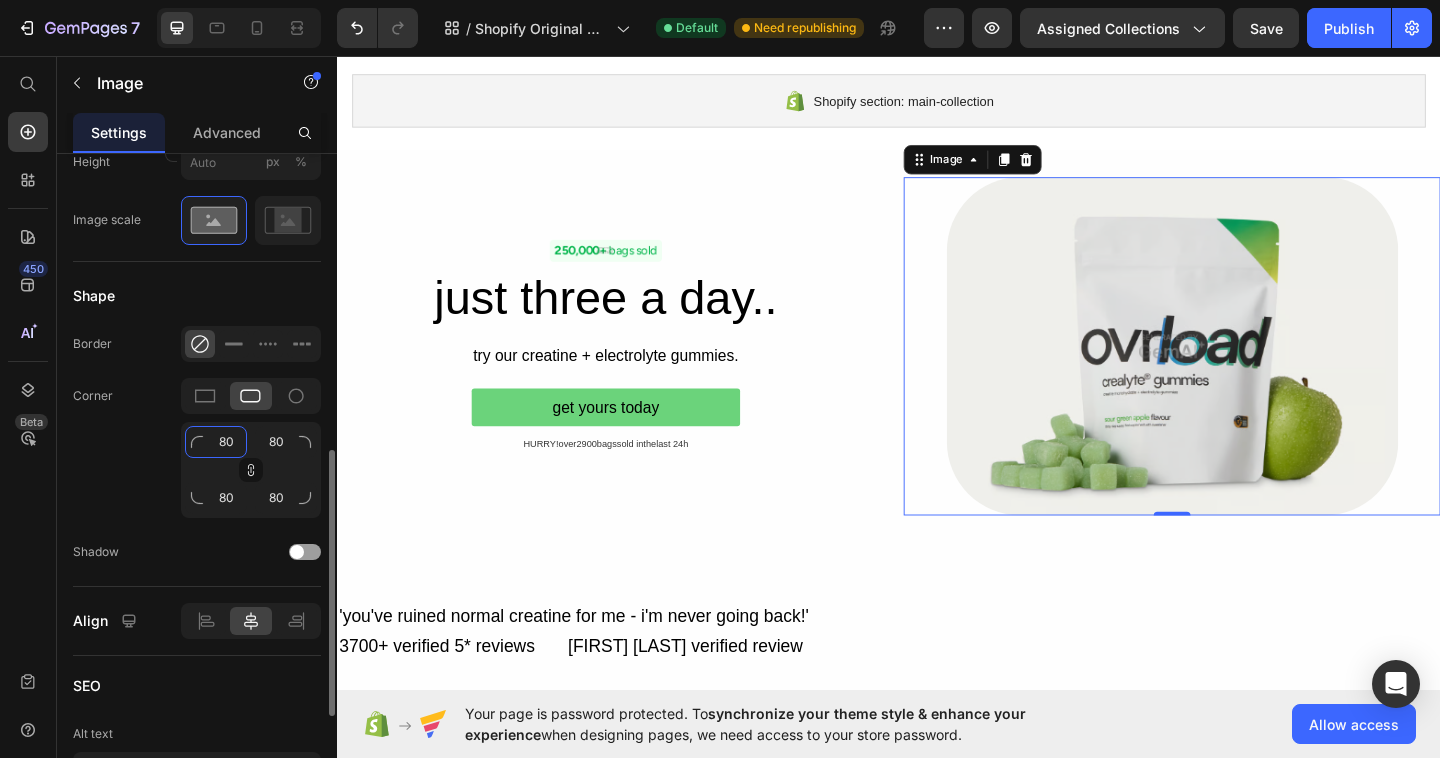 type on "80" 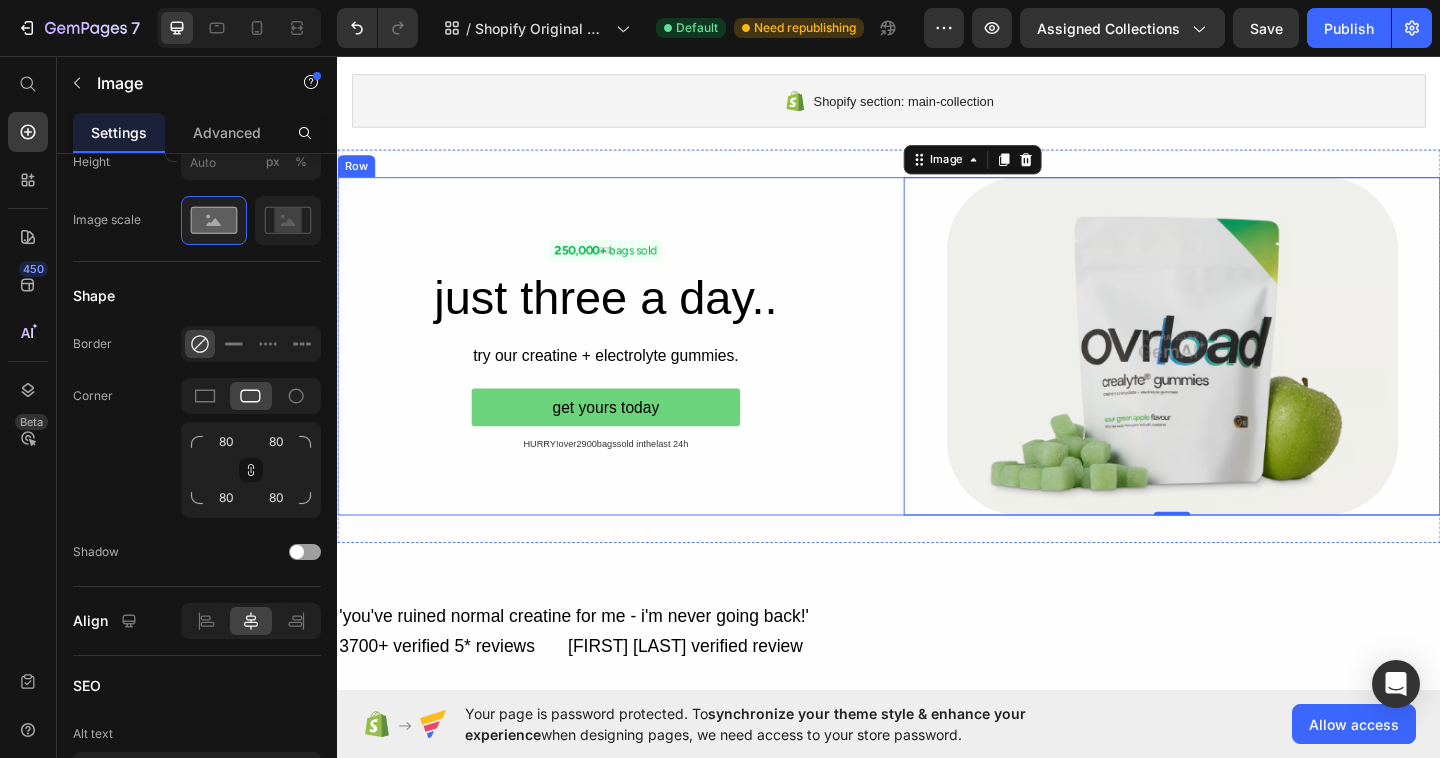 click on "Image just three a day.. Heading try our creatine + electrolyte gummies. Text Block get yours today Button HURRY!over2900bagssold inthelast 24h Text Block Row" at bounding box center [629, 372] 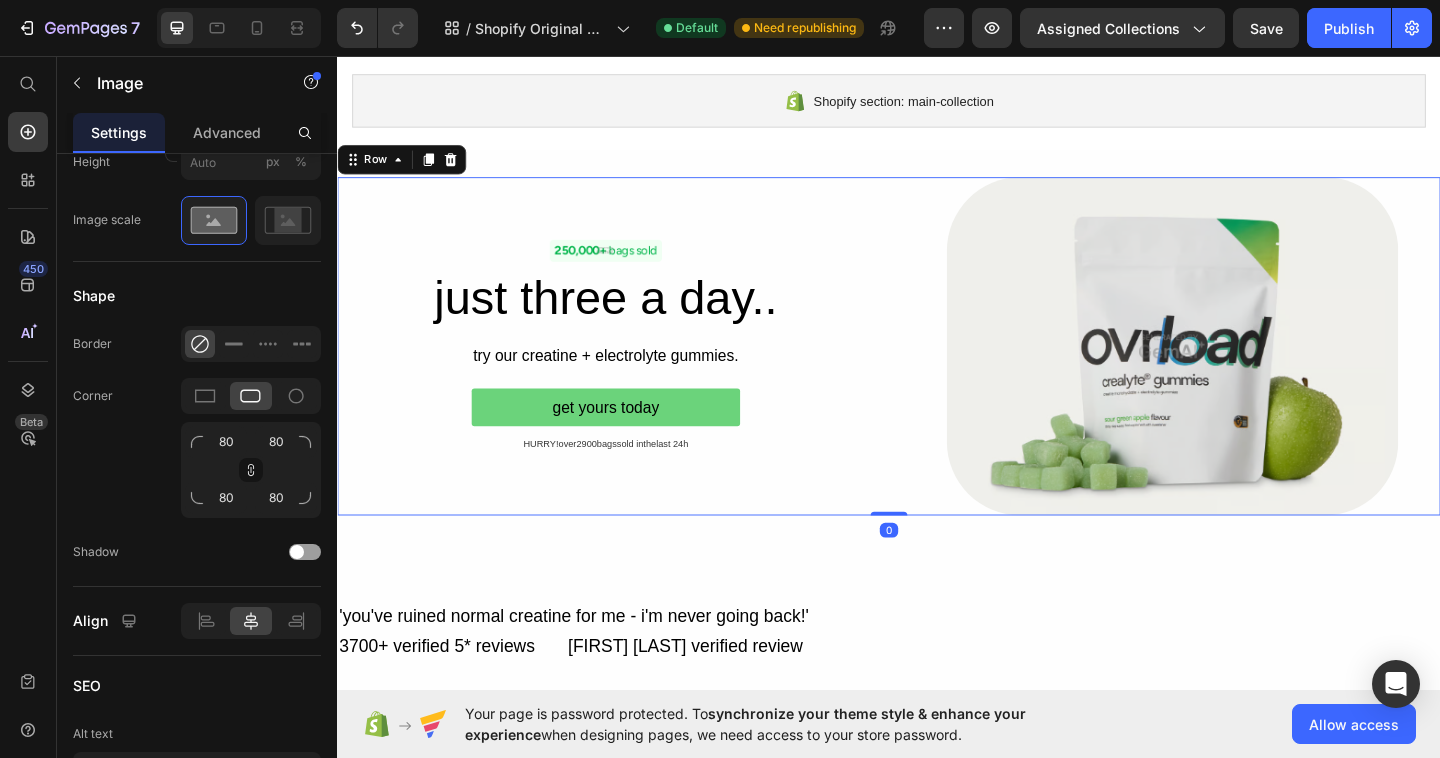 scroll, scrollTop: 0, scrollLeft: 0, axis: both 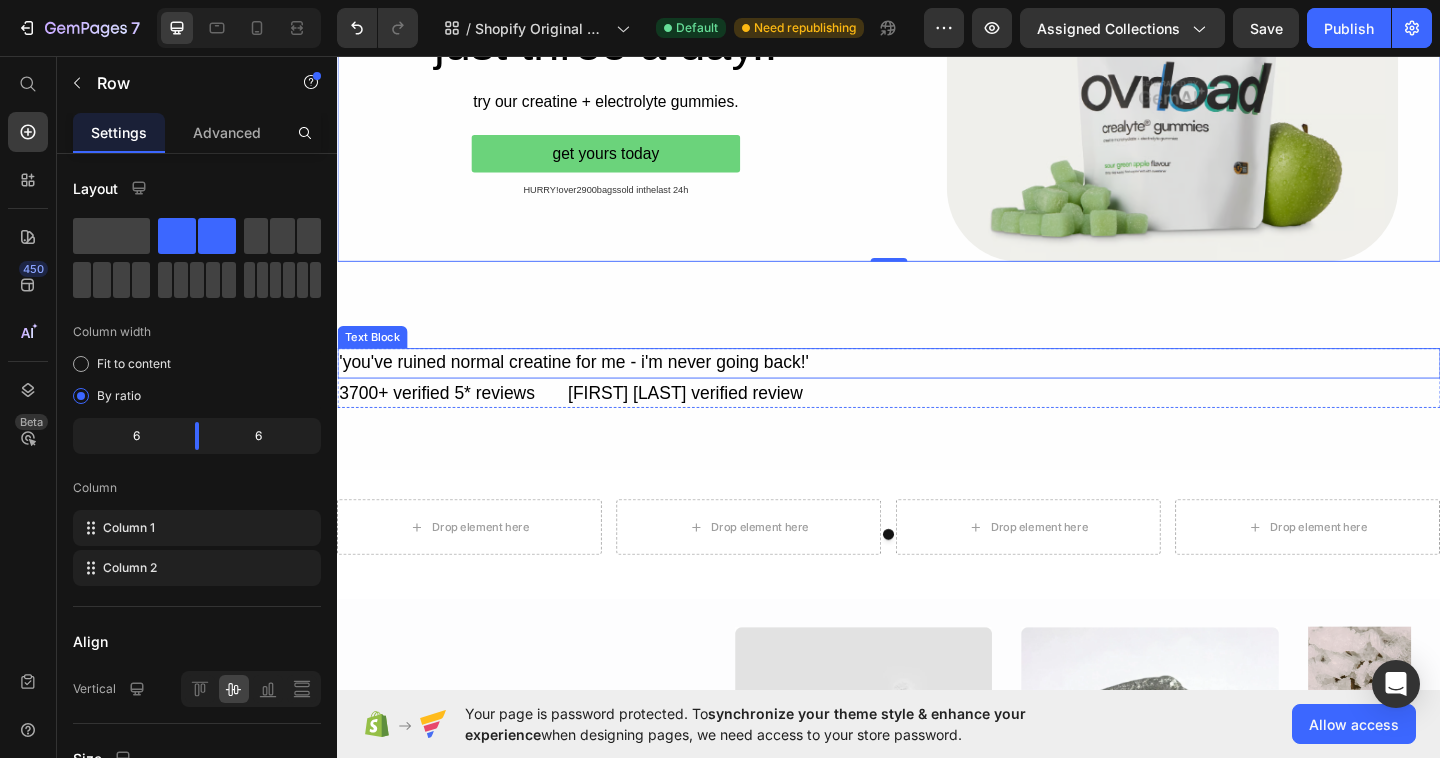 click on "'you've ruined normal creatine for me - i'm never going back!'" at bounding box center [937, 390] 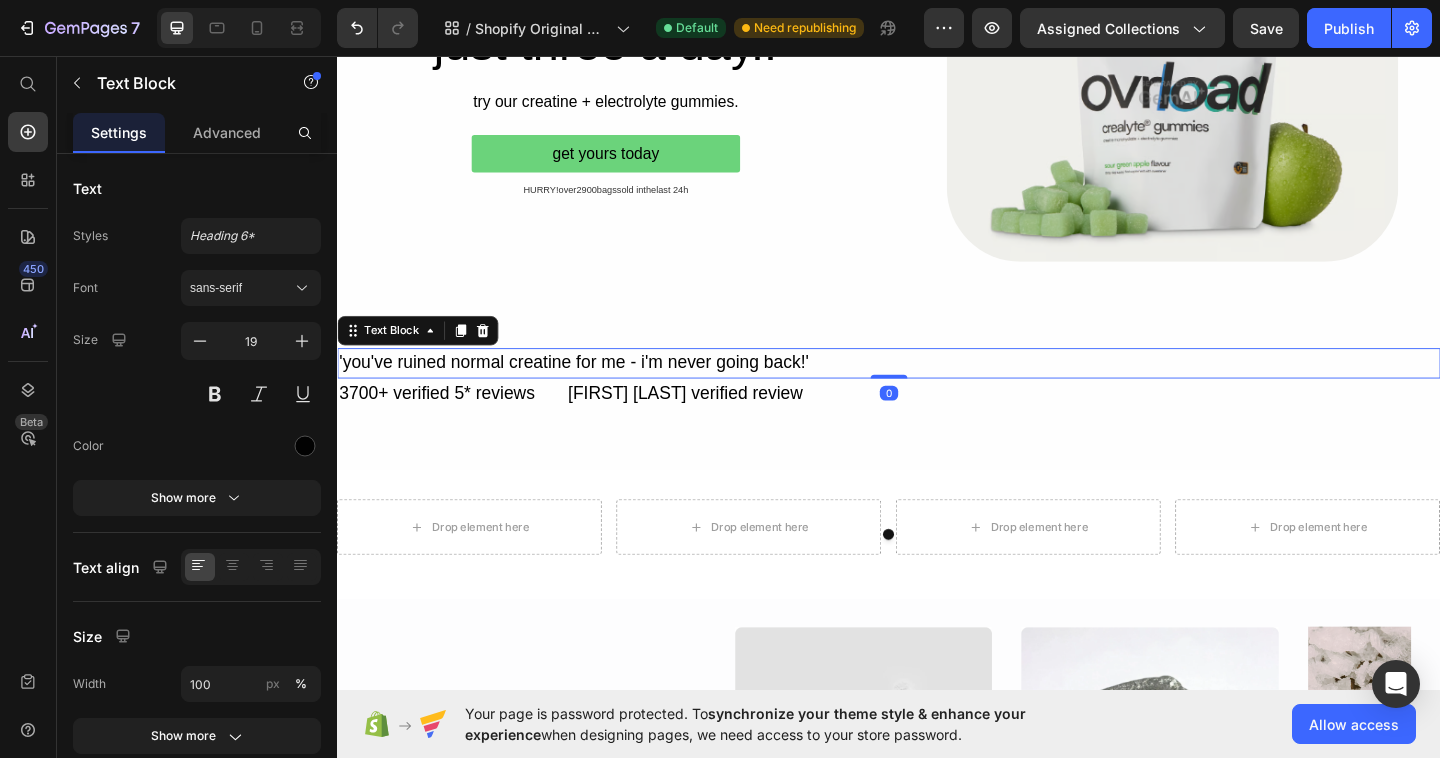 click on "'you've ruined normal creatine for me - i'm never going back!'" at bounding box center (937, 390) 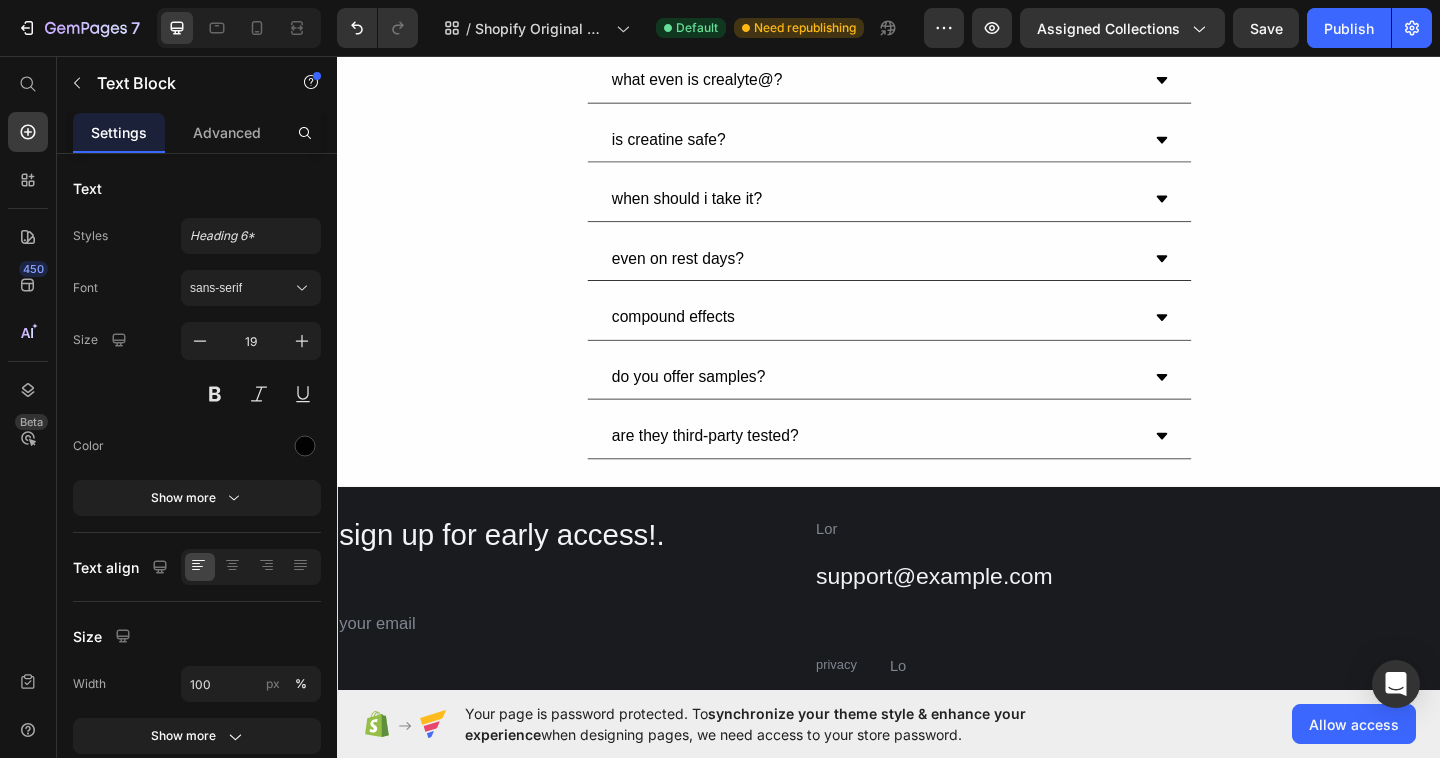 scroll, scrollTop: 1625, scrollLeft: 0, axis: vertical 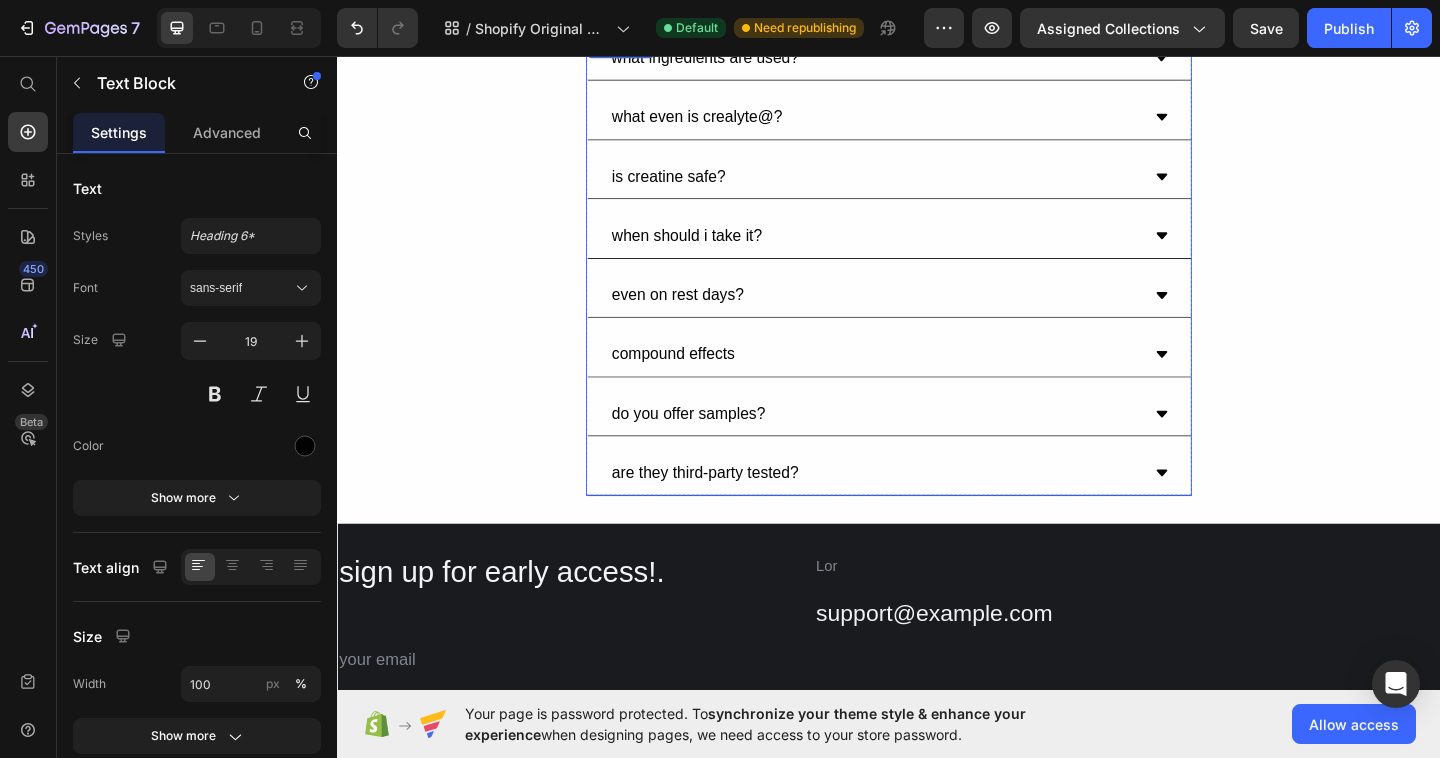 click 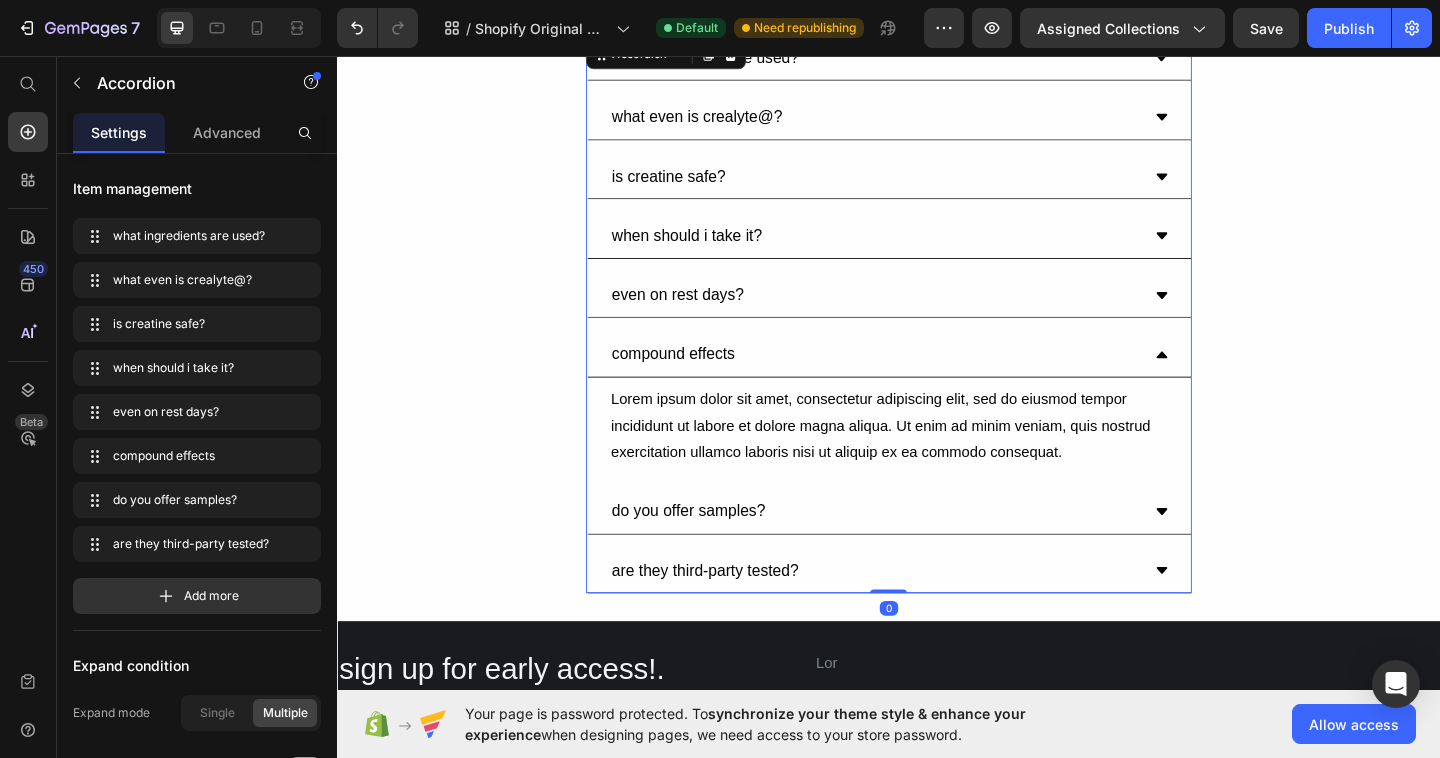 click 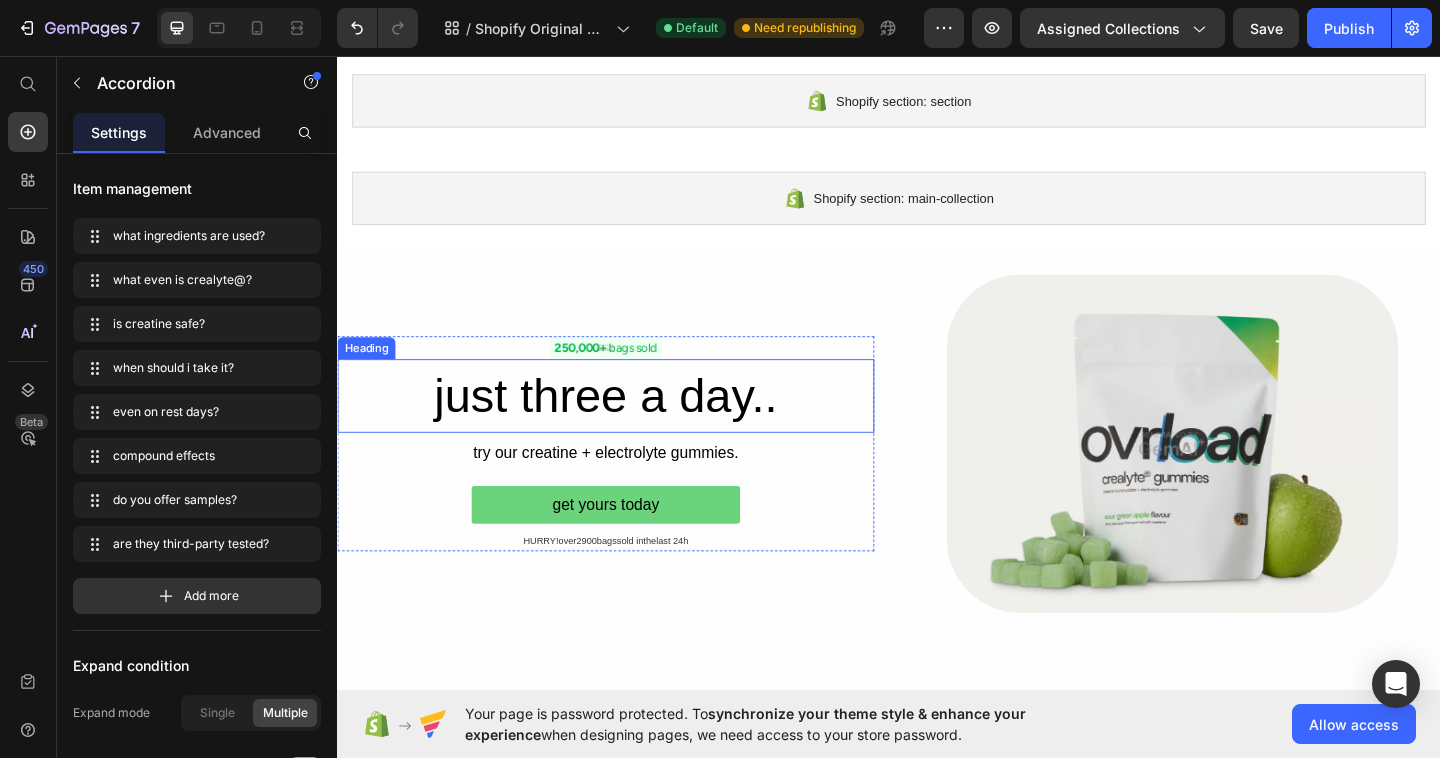 scroll, scrollTop: 0, scrollLeft: 0, axis: both 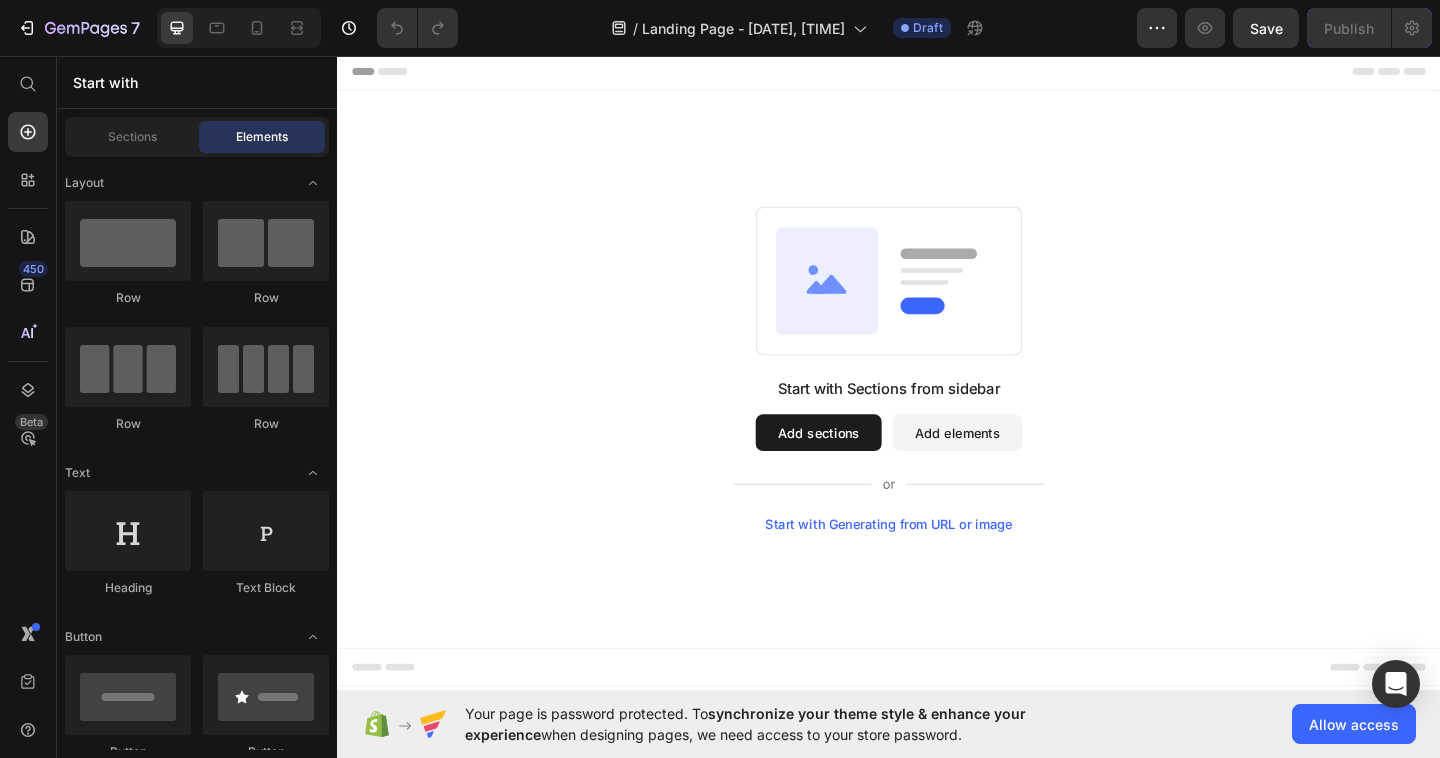 click on "Start with Generating from URL or image" at bounding box center [937, 566] 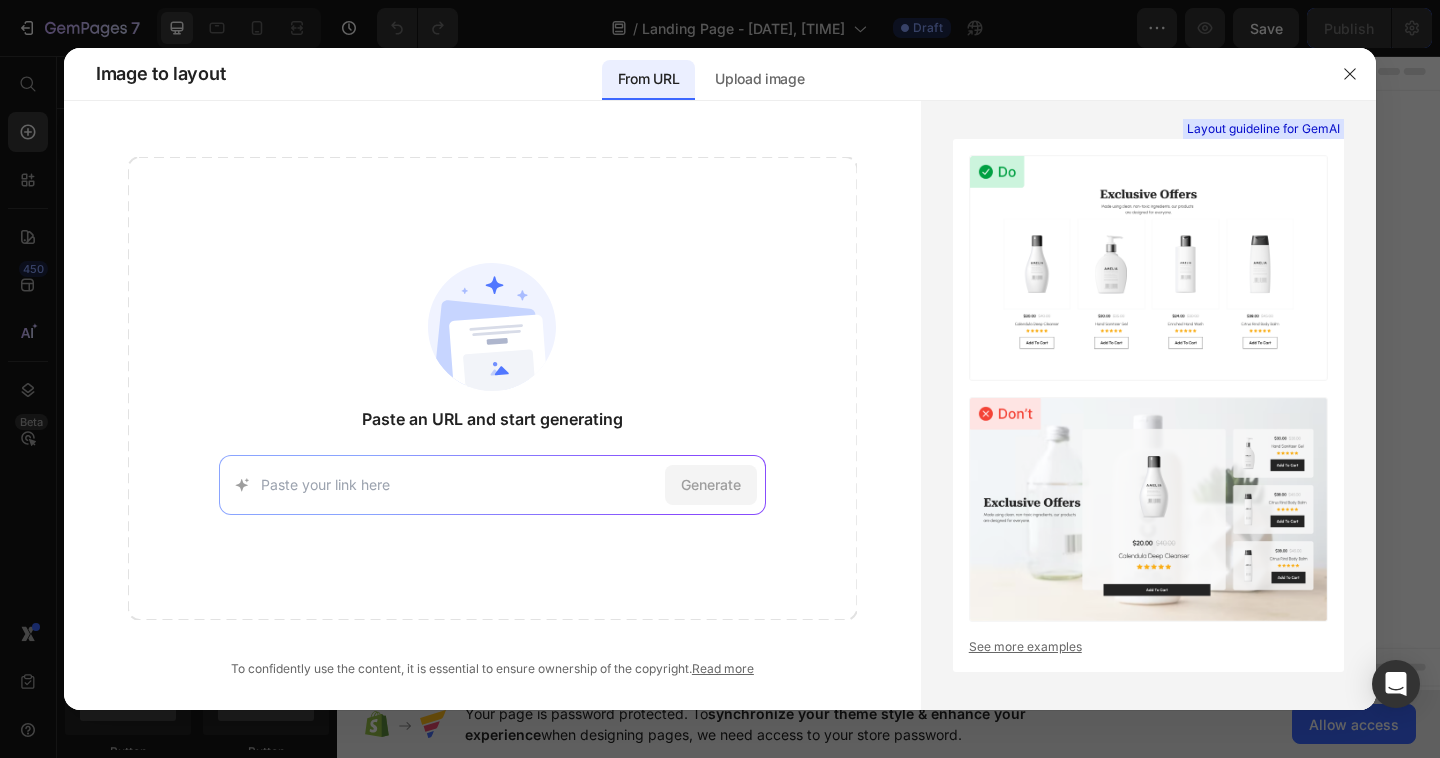 click at bounding box center [459, 484] 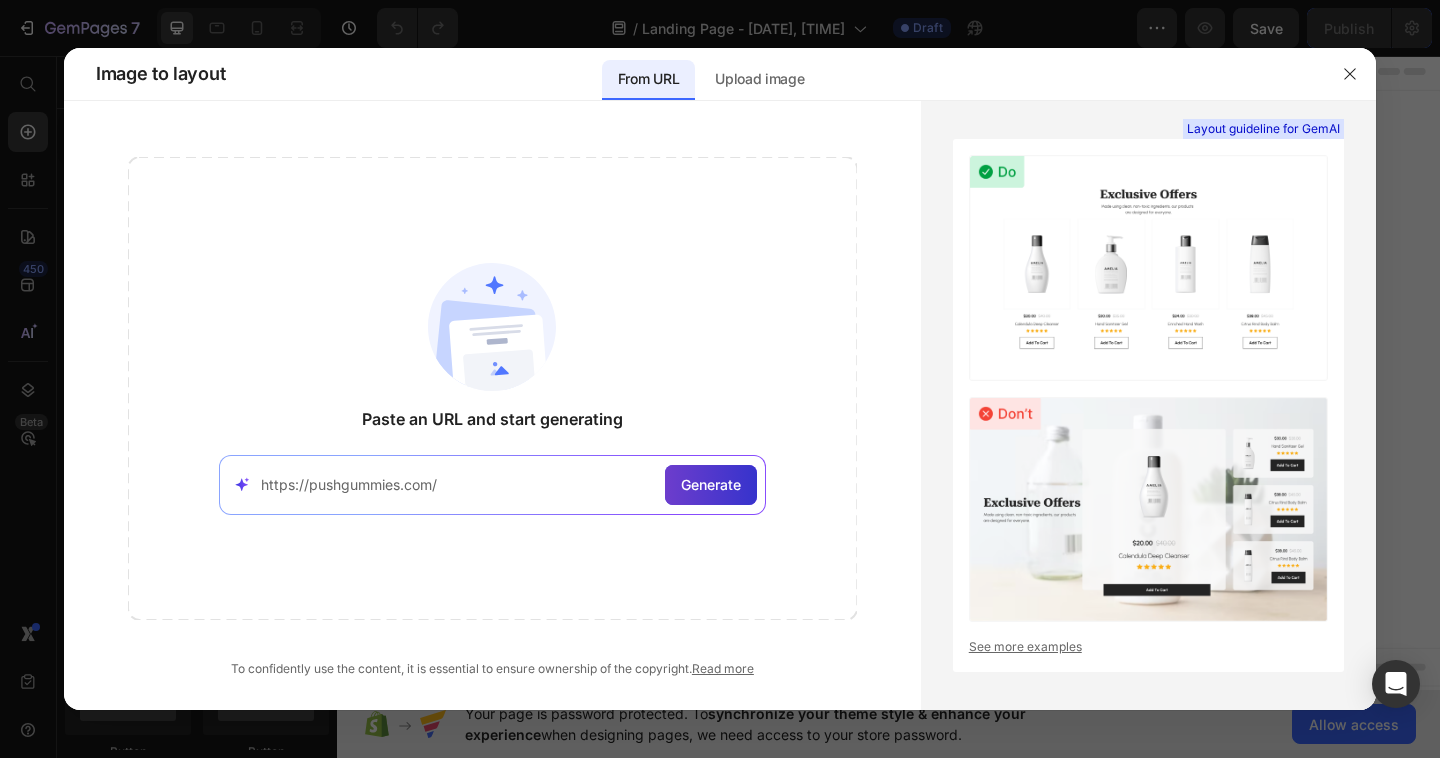 type on "https://pushgummies.com/" 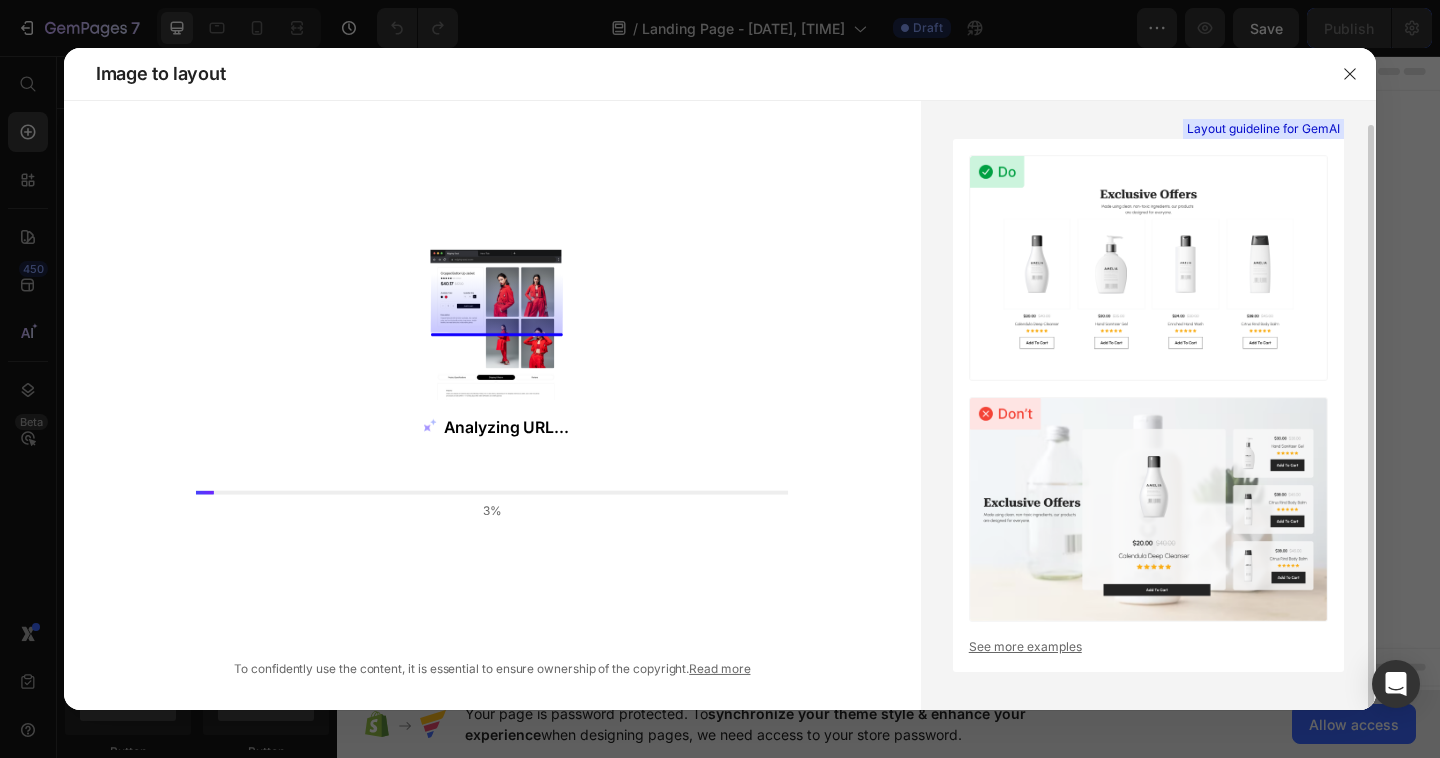 scroll, scrollTop: 14, scrollLeft: 0, axis: vertical 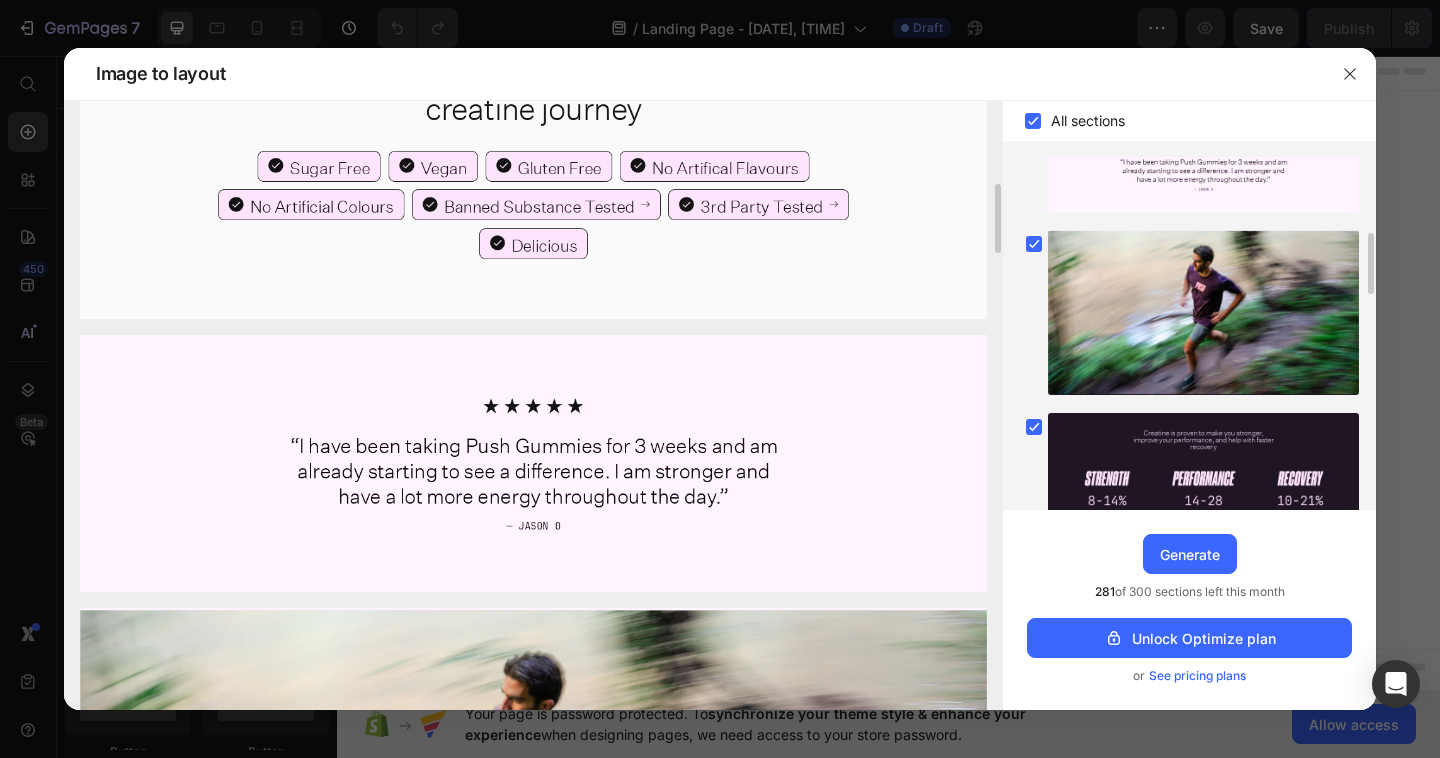 click at bounding box center (533, 166) 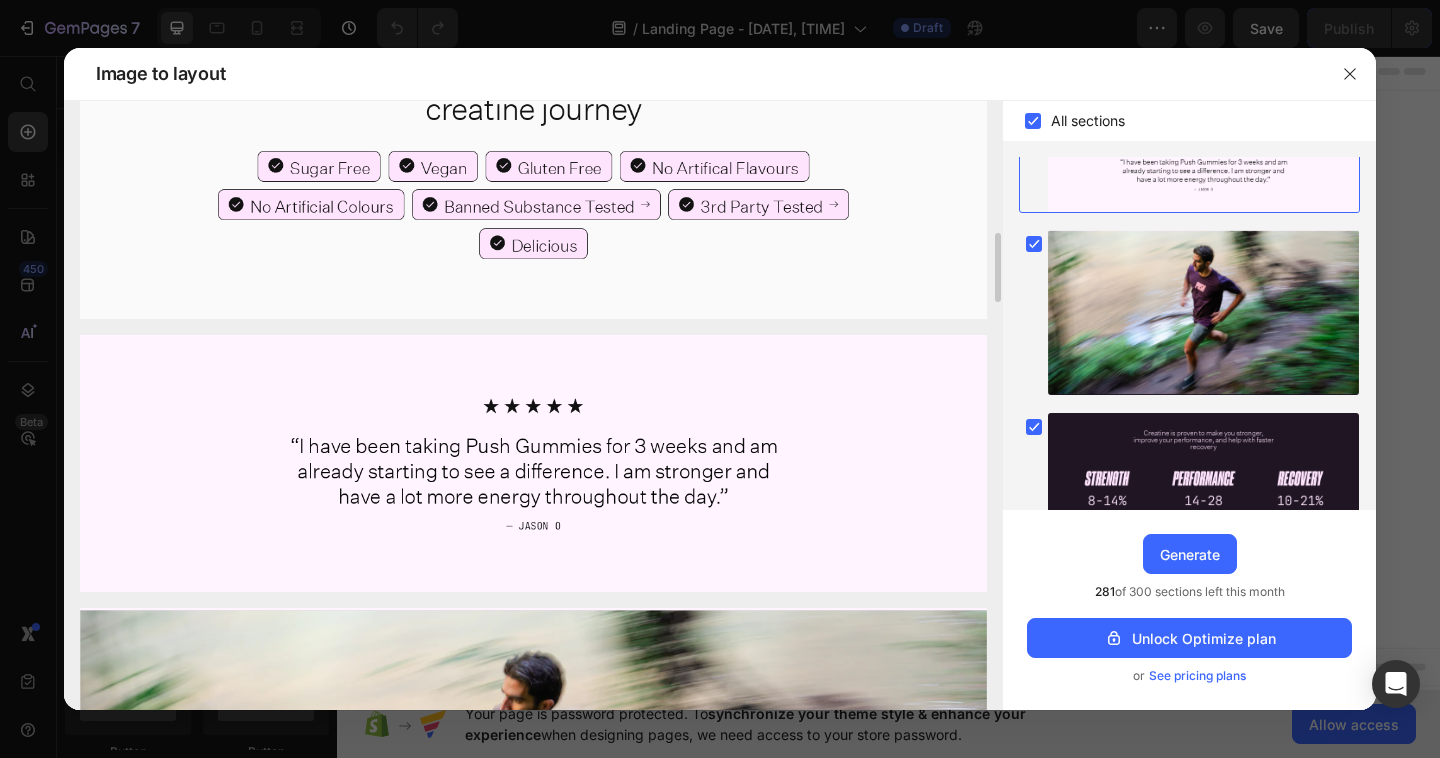 scroll, scrollTop: 1160, scrollLeft: 0, axis: vertical 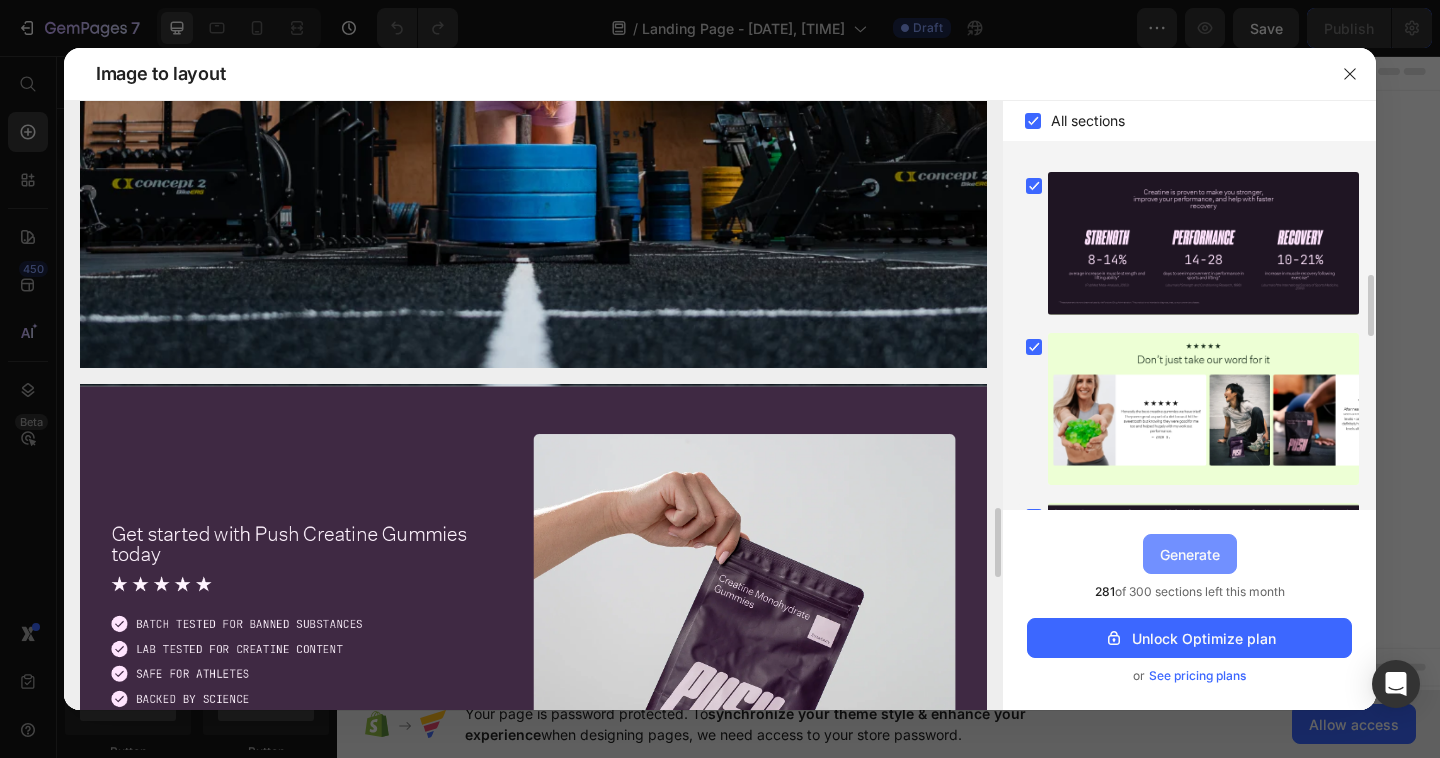 click on "Generate" at bounding box center (1190, 554) 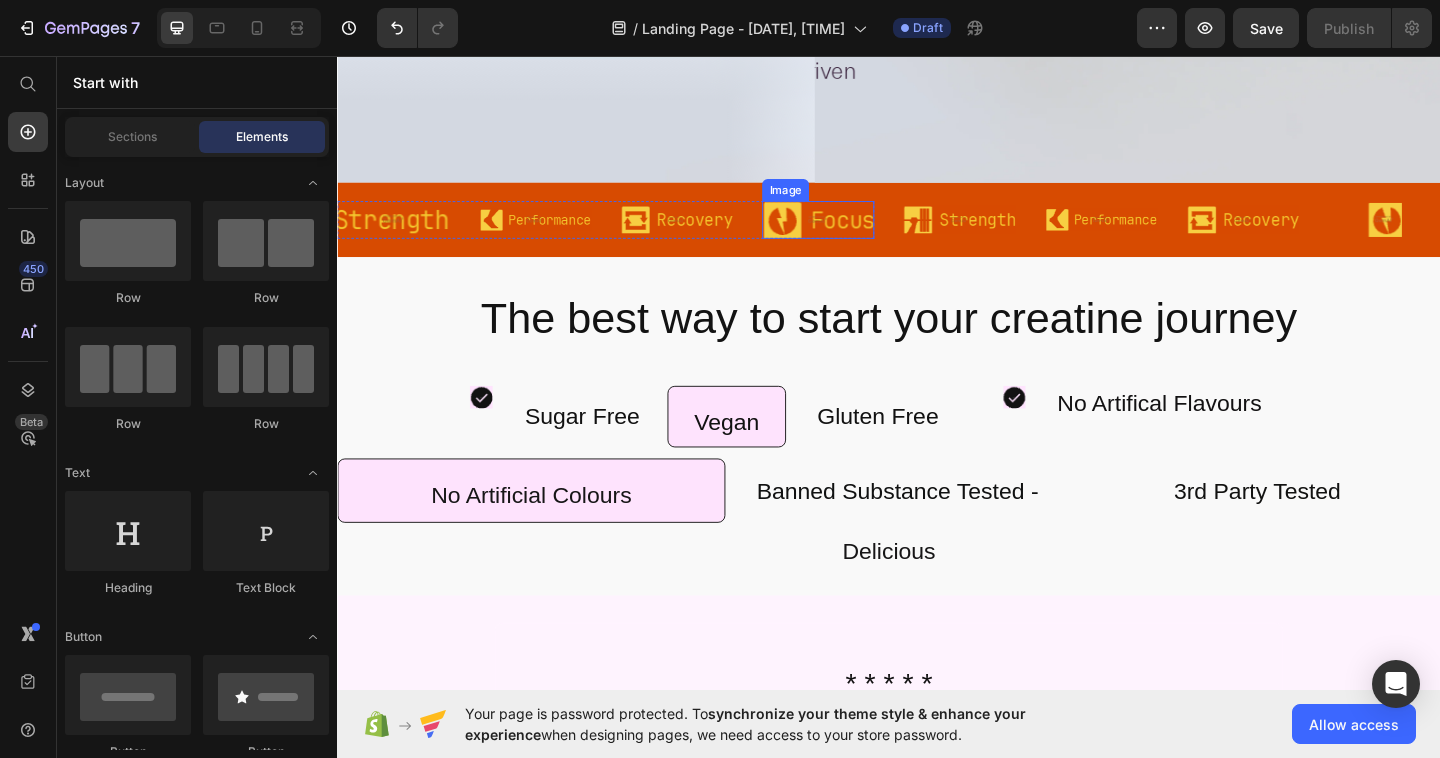 scroll, scrollTop: 786, scrollLeft: 0, axis: vertical 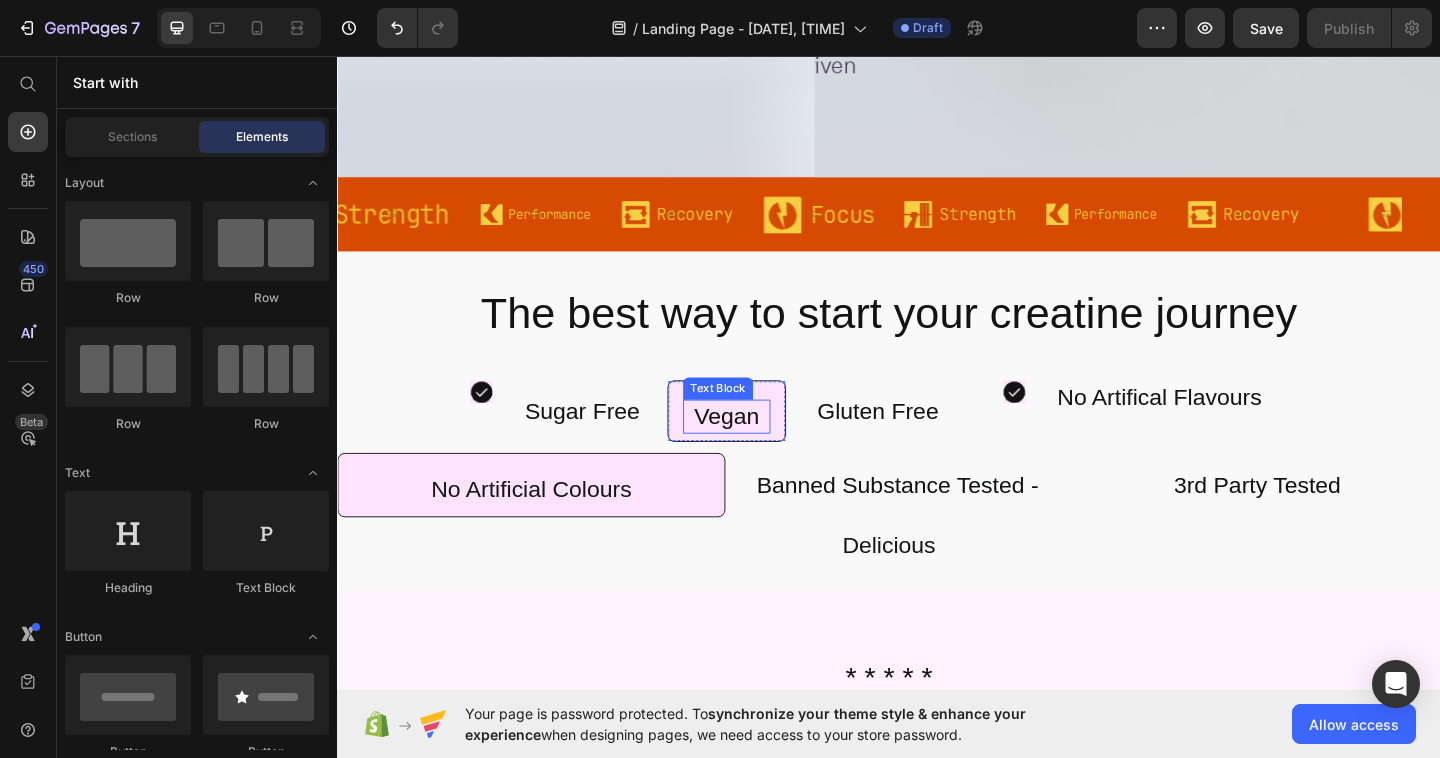 click on "Vegan" at bounding box center [760, 448] 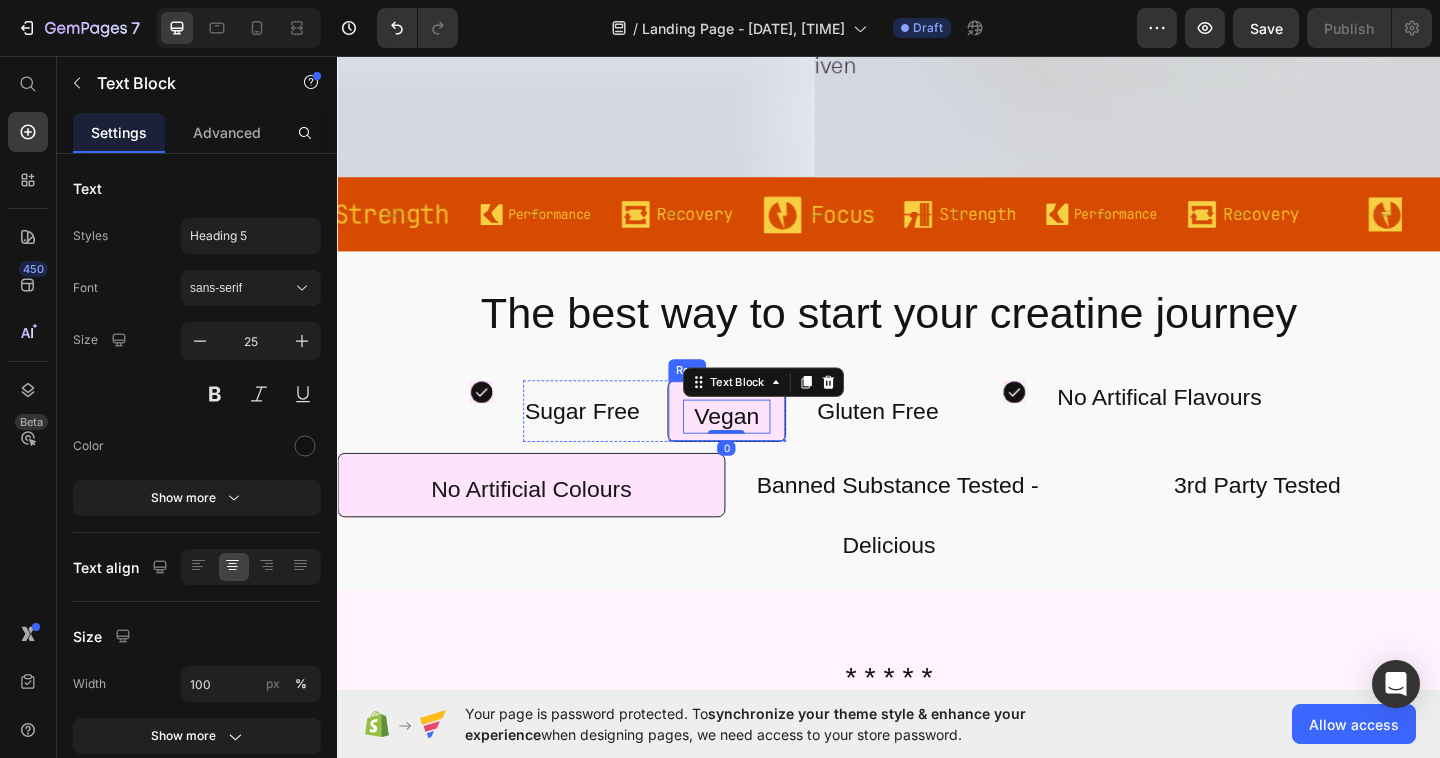 click on "Vegan Text Block   0 Row" at bounding box center [760, 442] 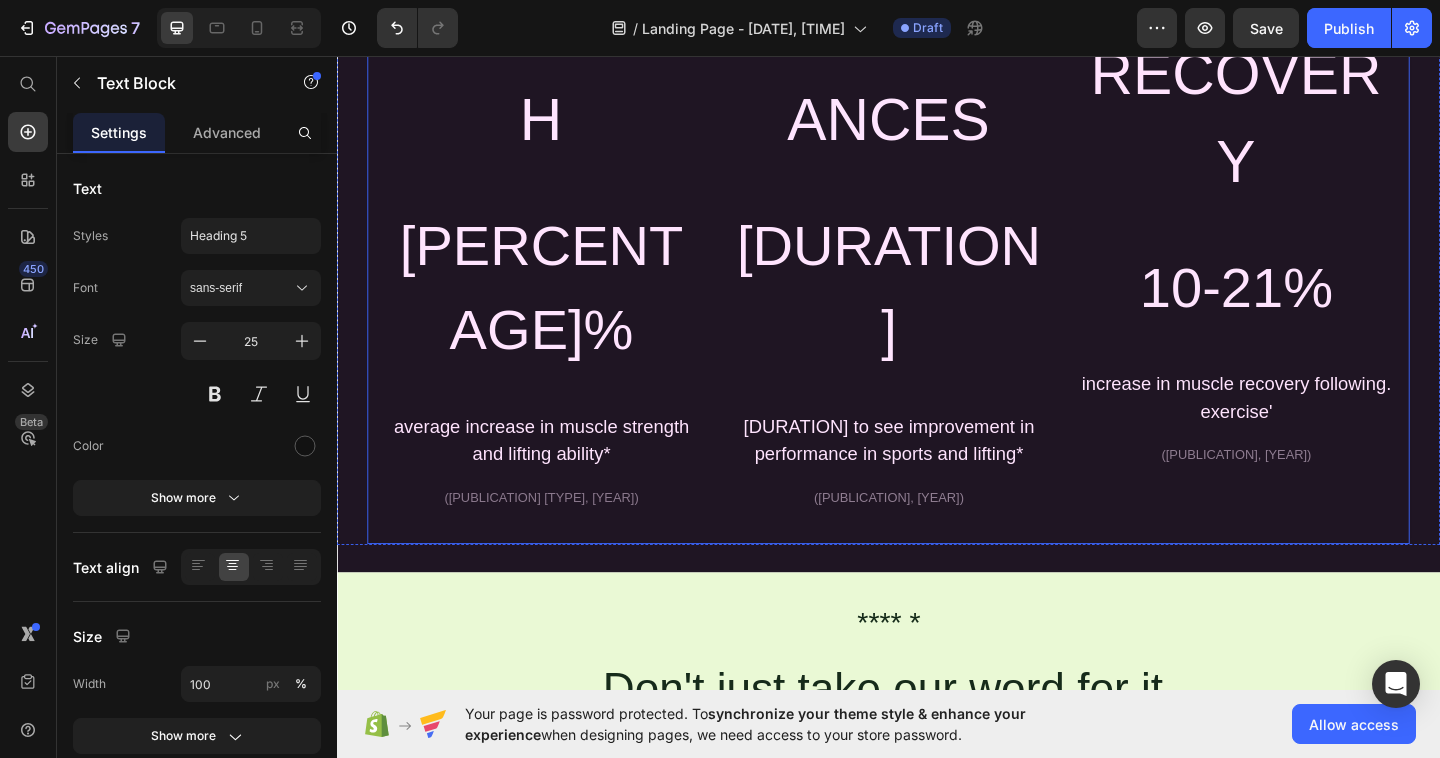 scroll, scrollTop: 2841, scrollLeft: 0, axis: vertical 